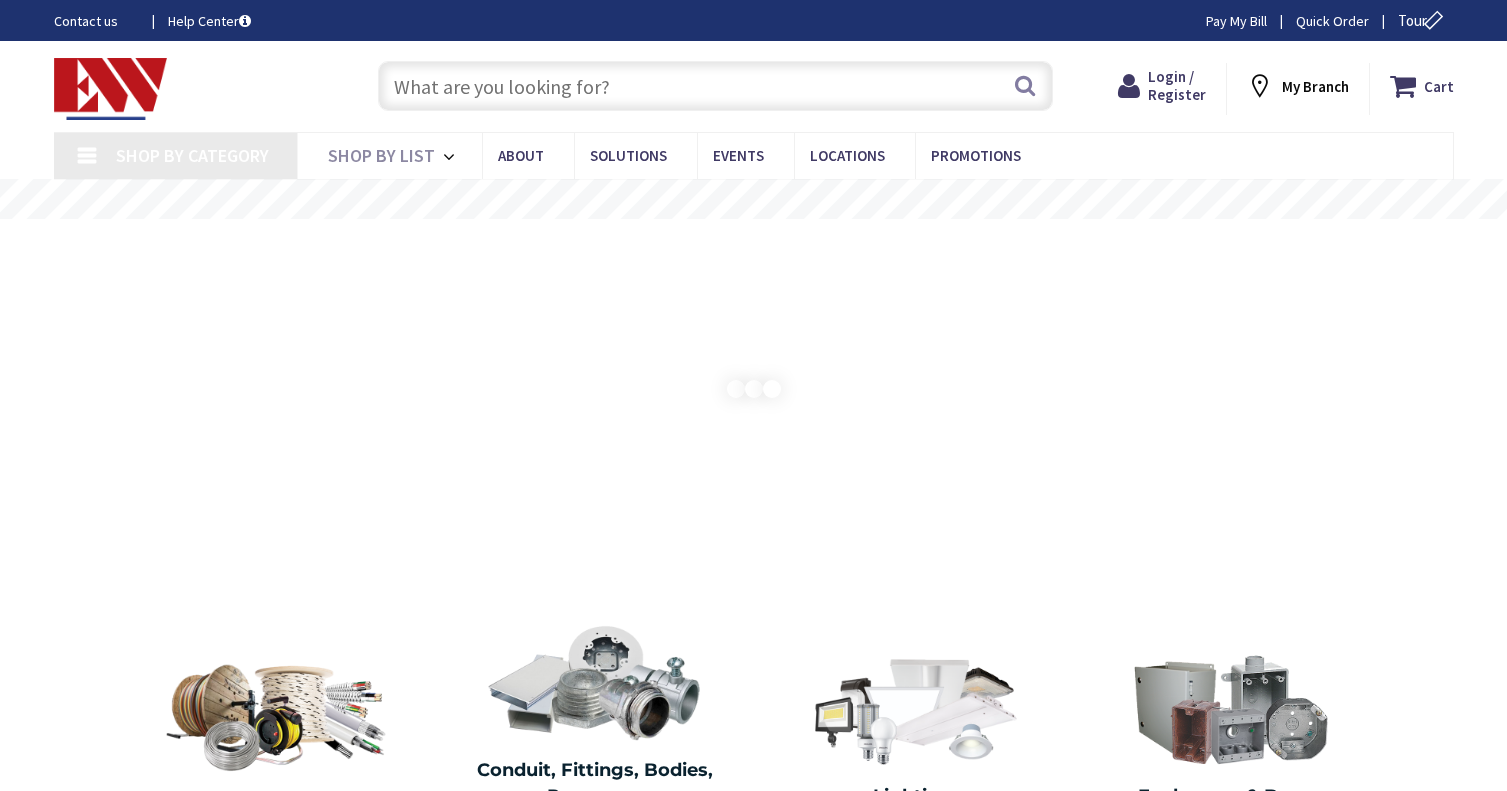 scroll, scrollTop: 0, scrollLeft: 0, axis: both 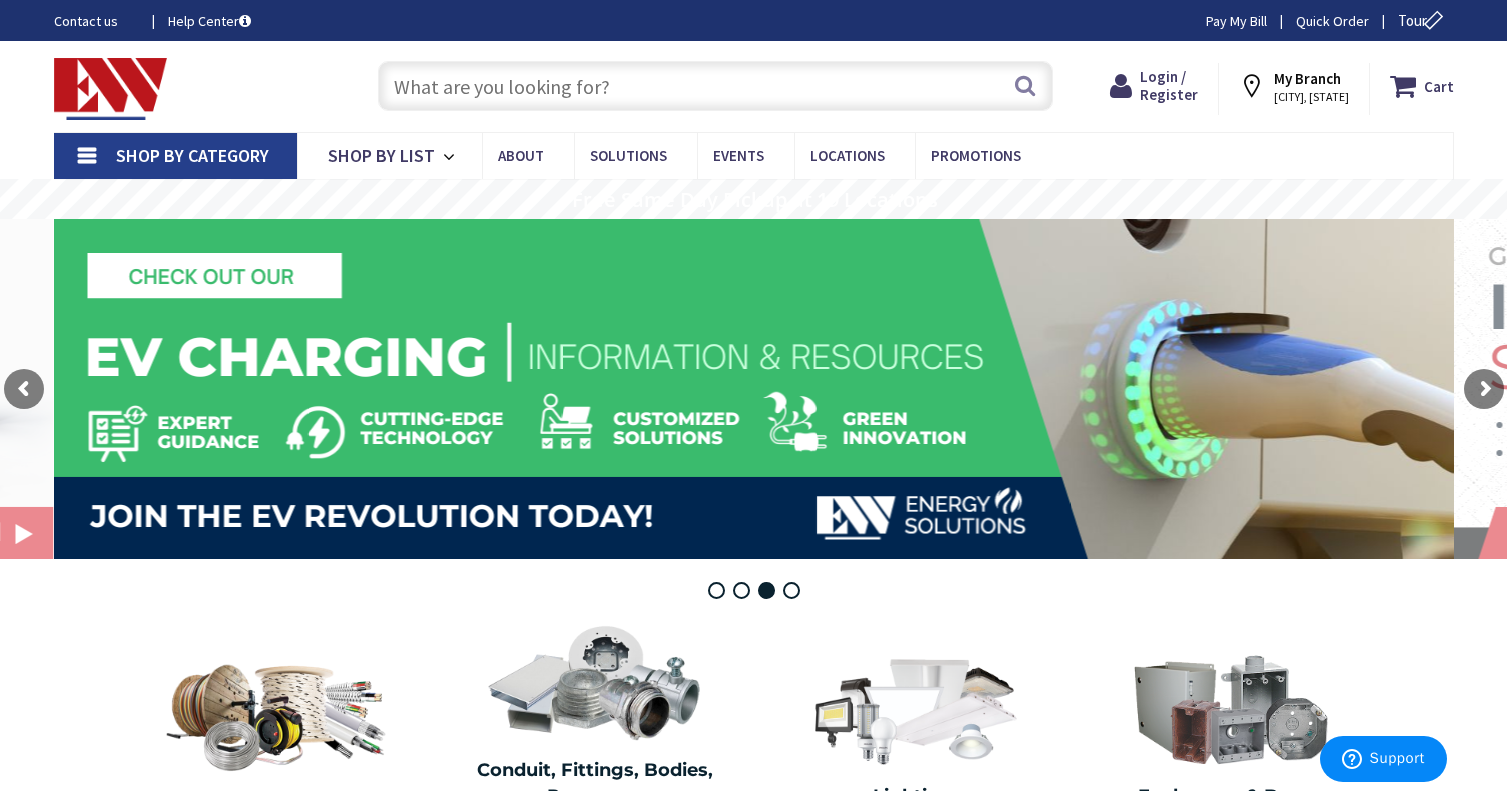 click at bounding box center [715, 86] 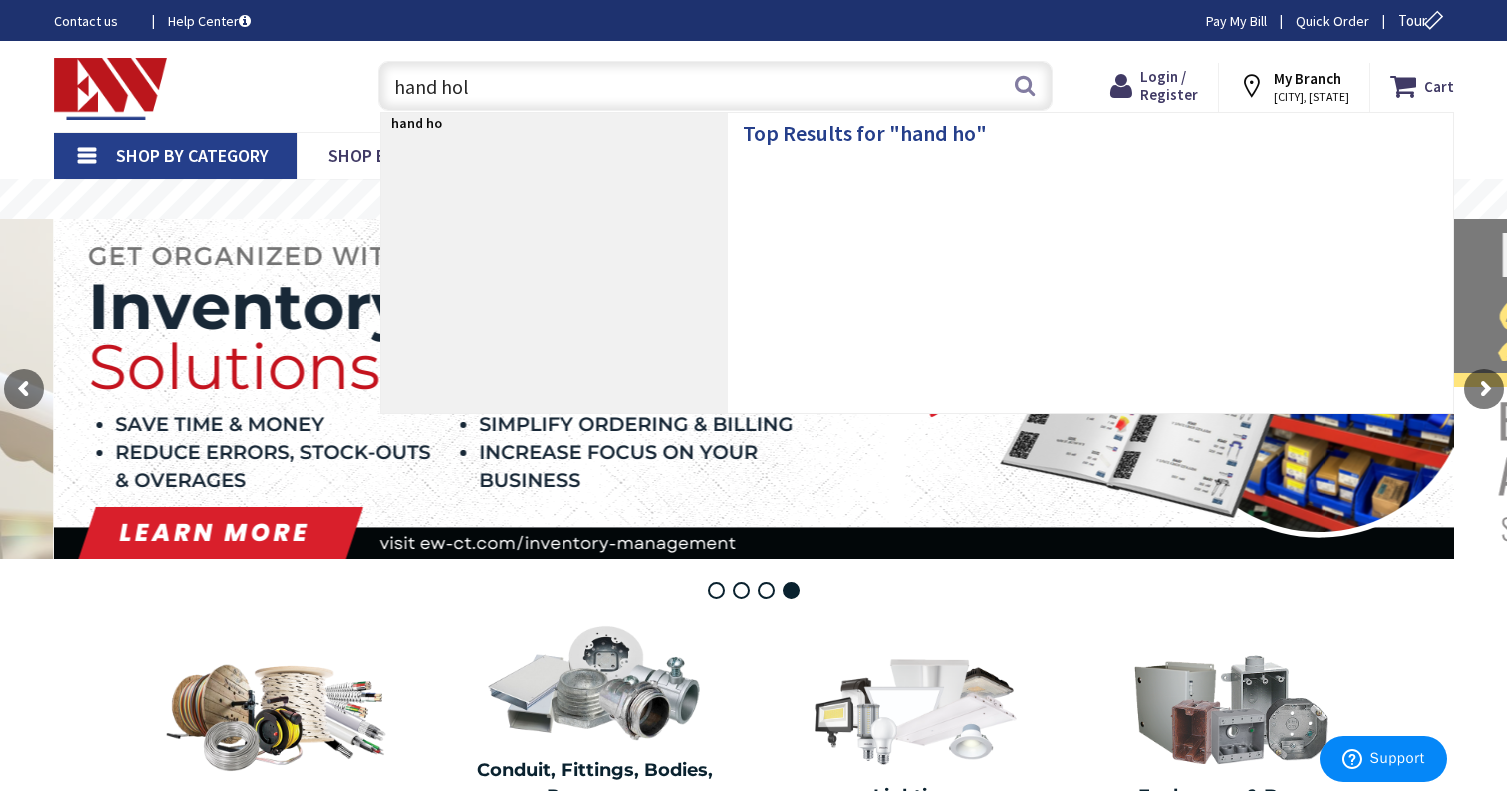 type on "hand hole" 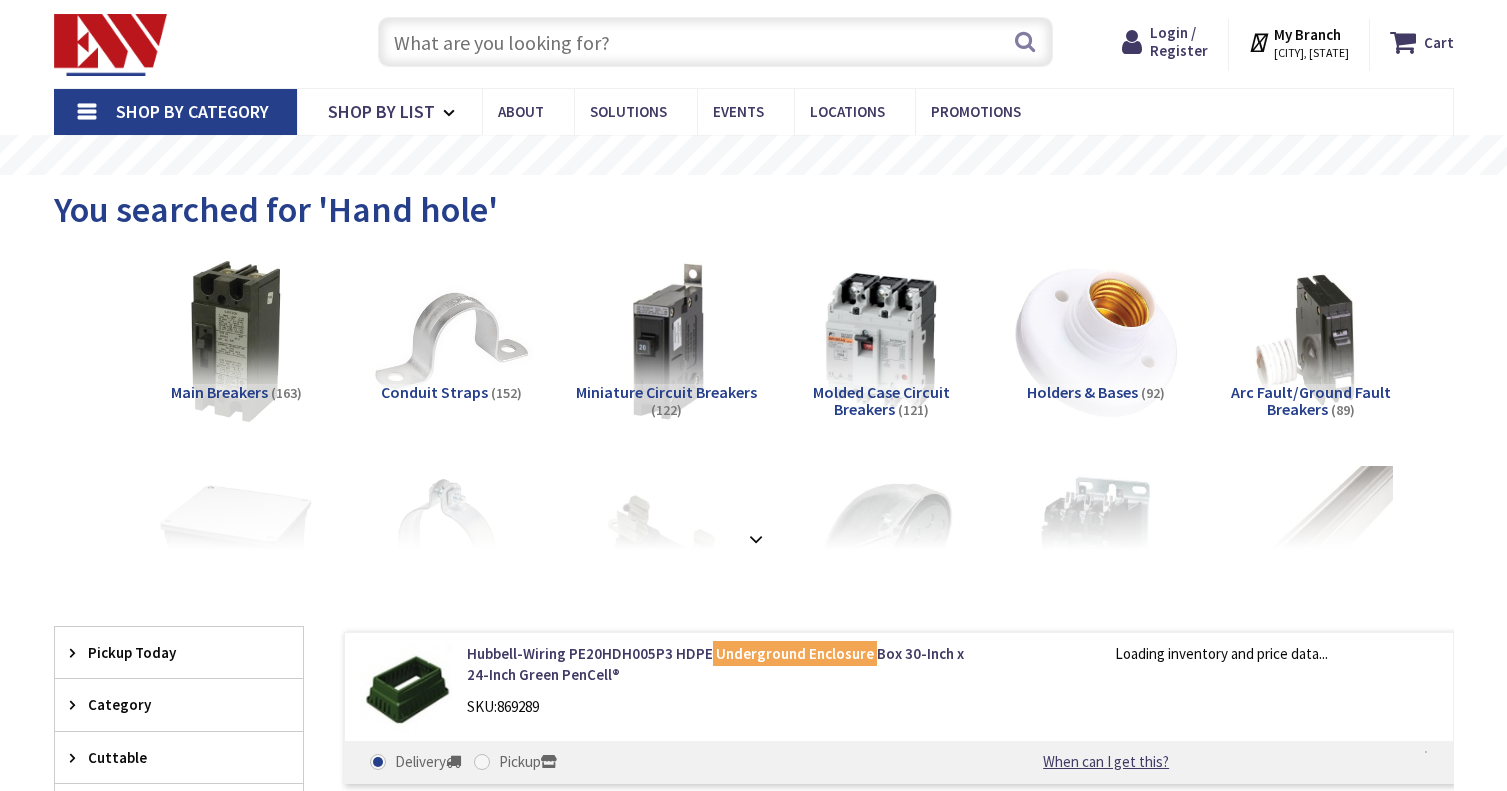 scroll, scrollTop: 168, scrollLeft: 0, axis: vertical 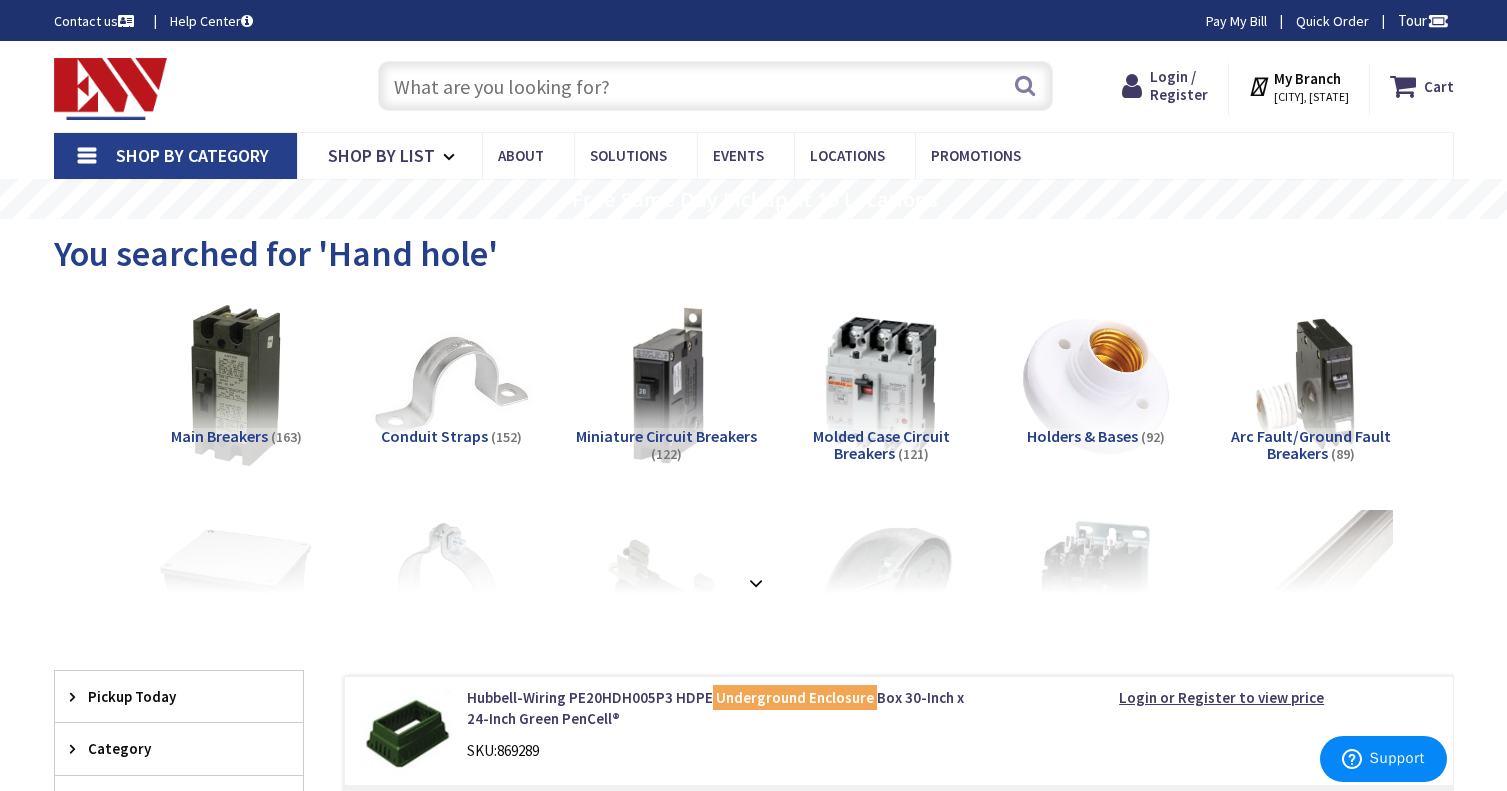 click on "STAMFORD, CT" at bounding box center (1311, 97) 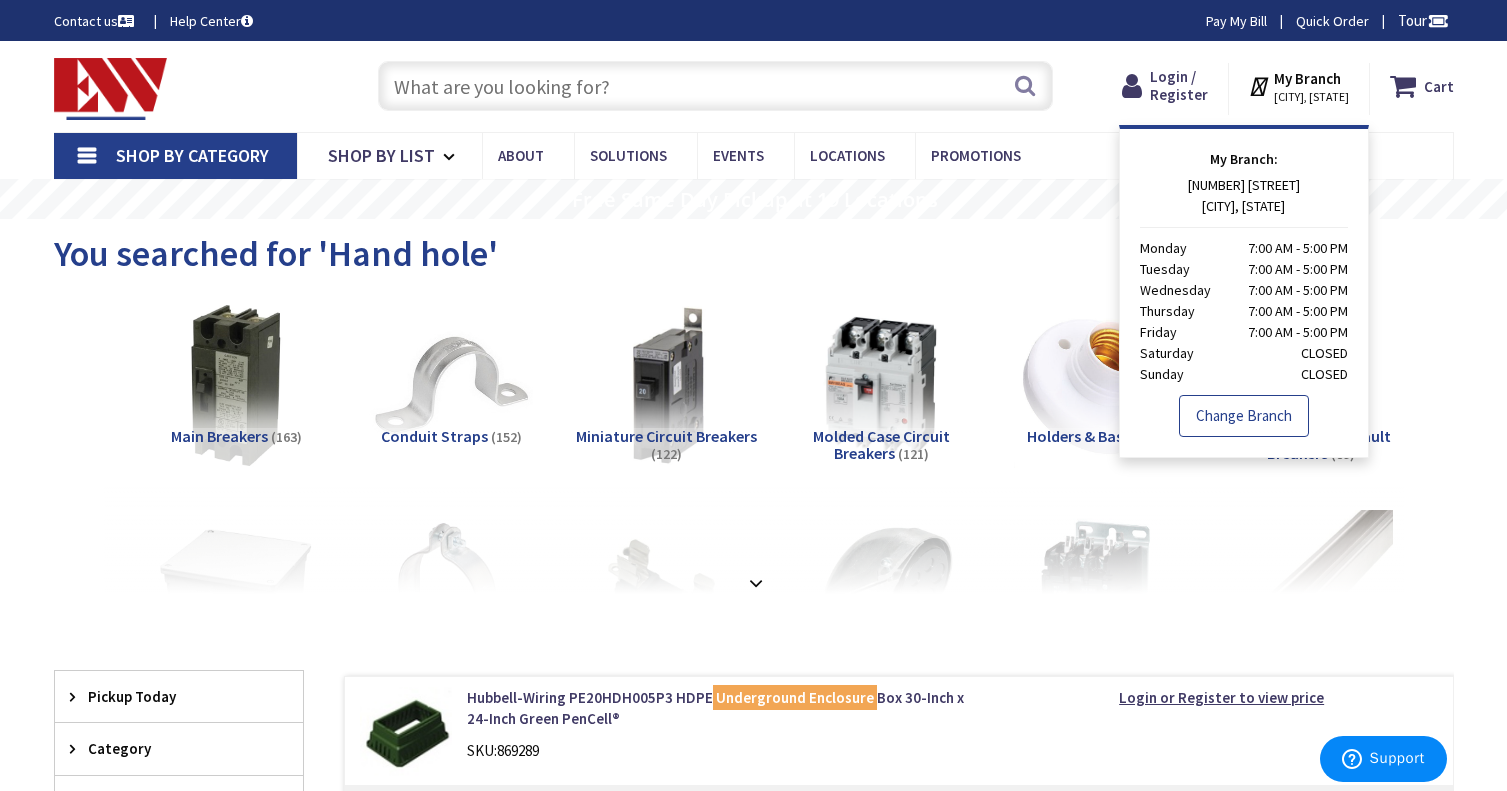 click on "Change Branch" at bounding box center [1244, 416] 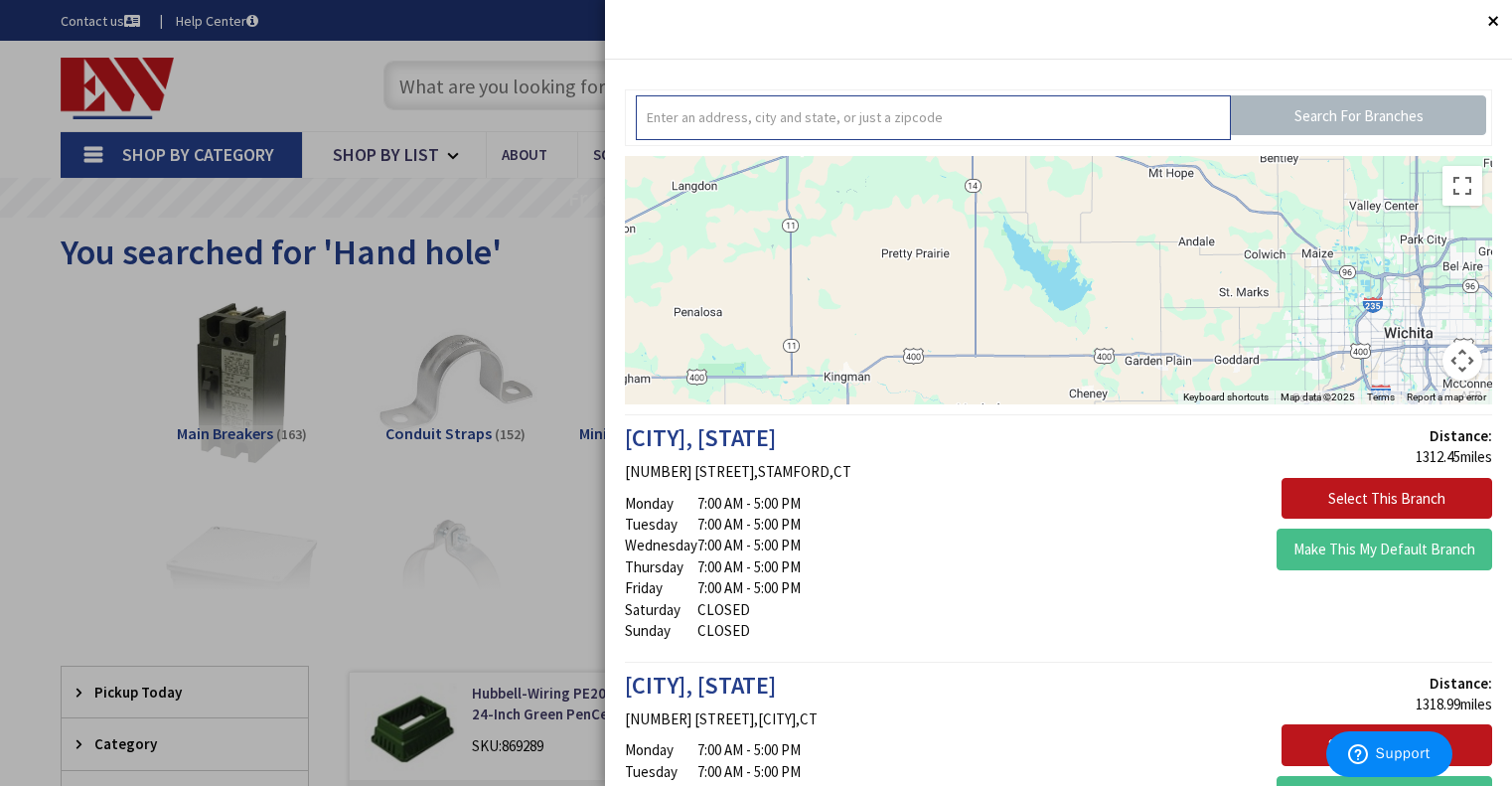 click at bounding box center [933, 117] 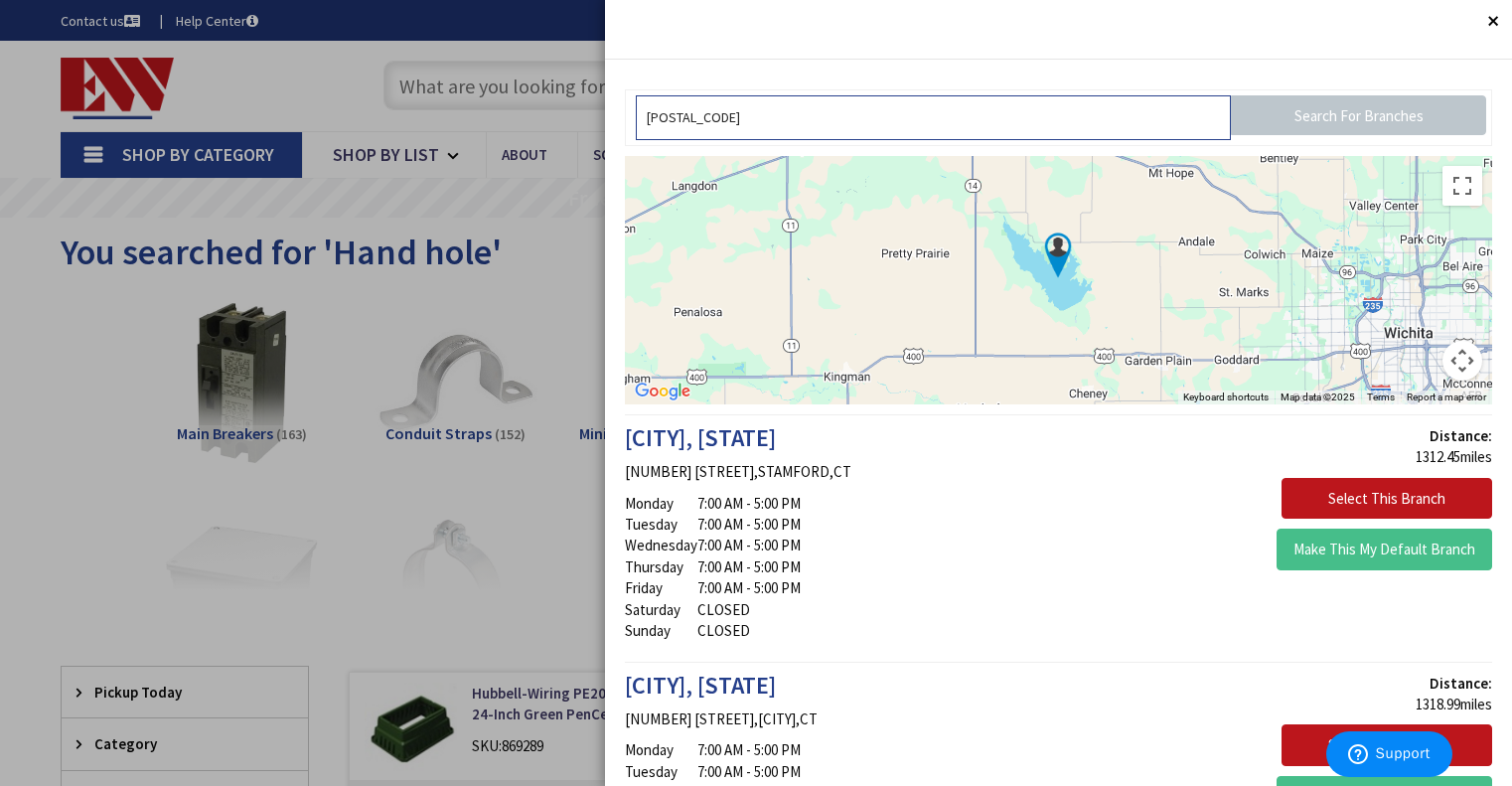 type on "06489" 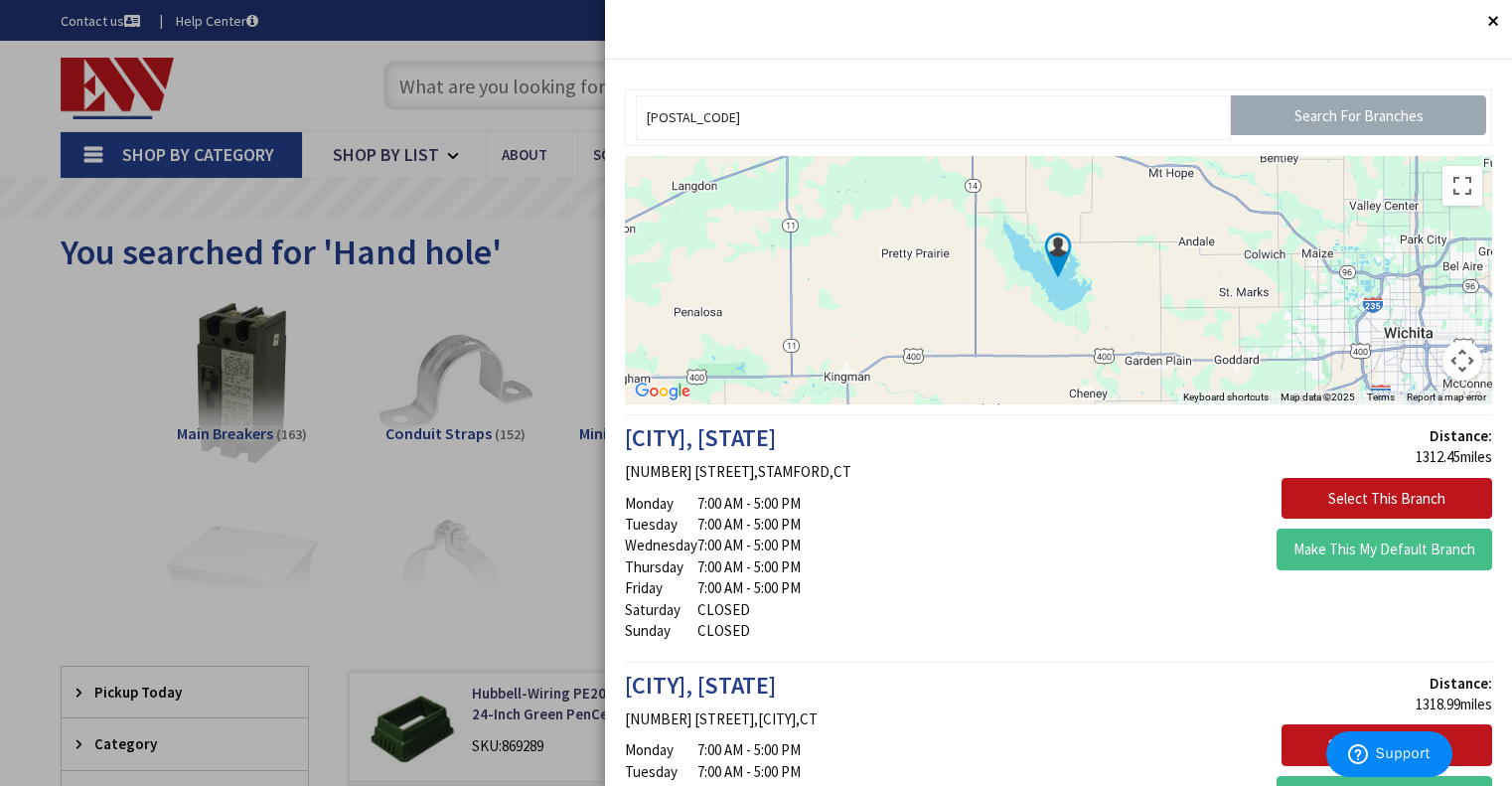 click on "Search For Branches" at bounding box center (1358, 115) 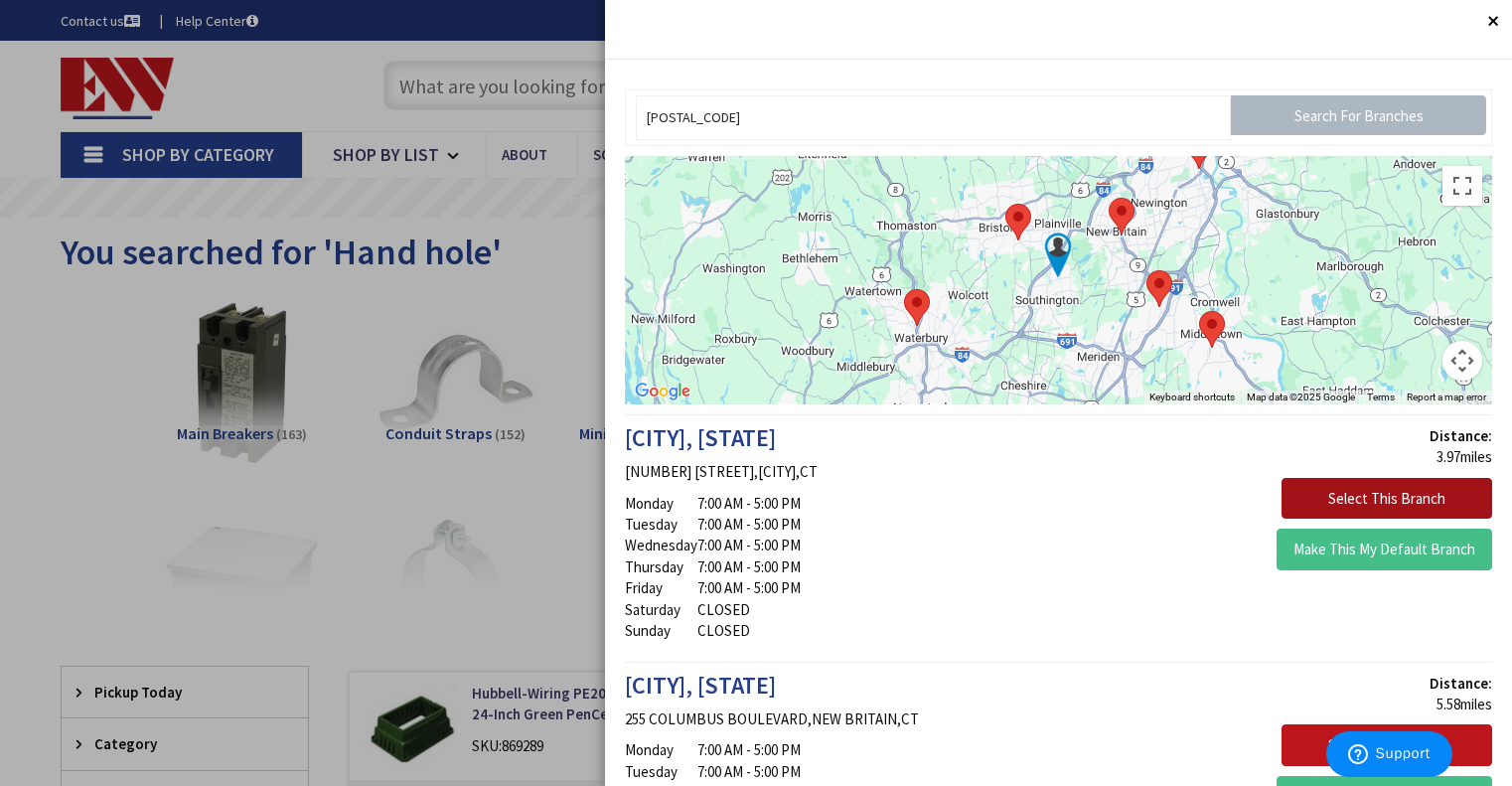 click on "Select This Branch" at bounding box center [1387, 499] 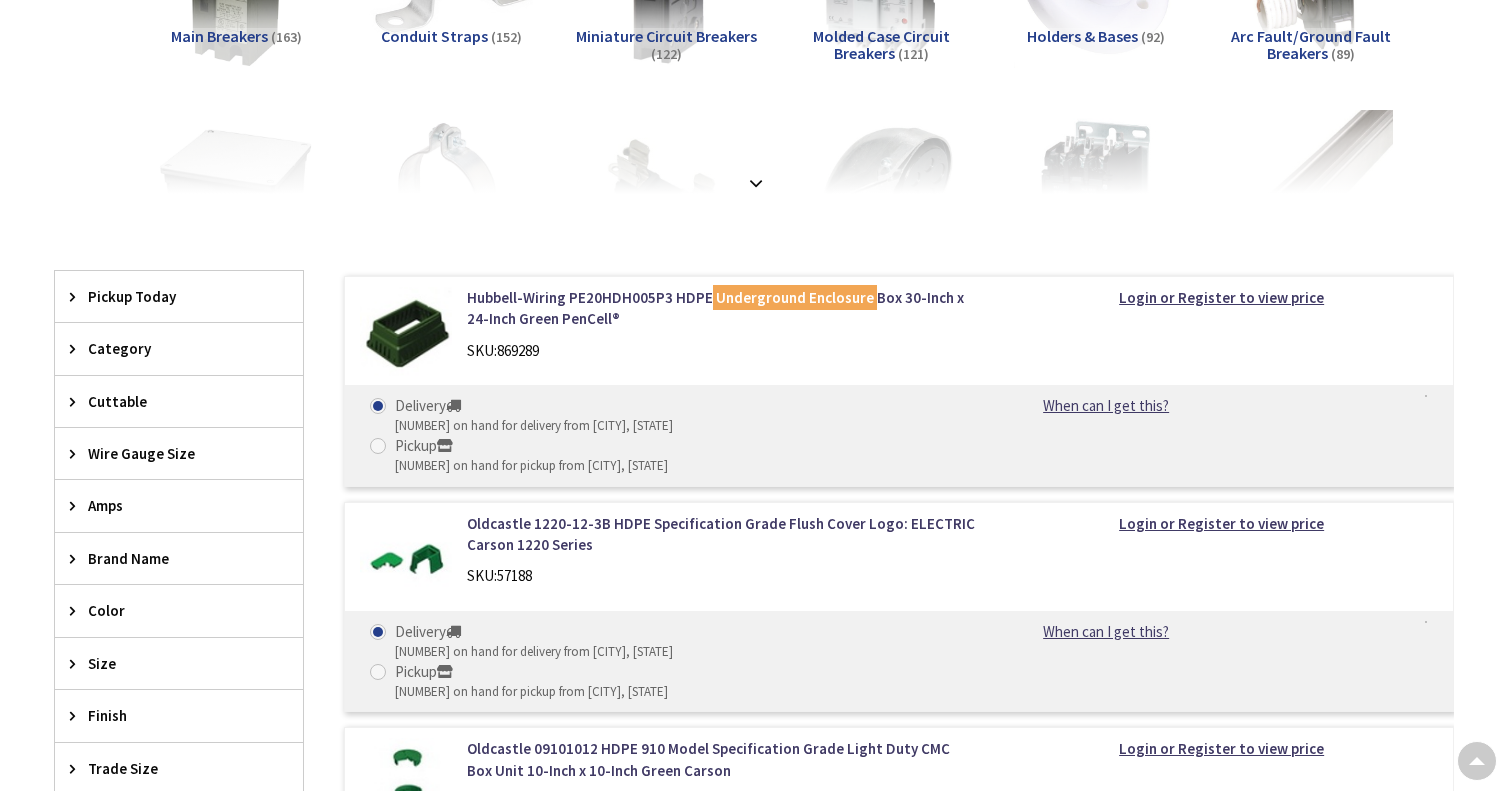 scroll, scrollTop: 400, scrollLeft: 0, axis: vertical 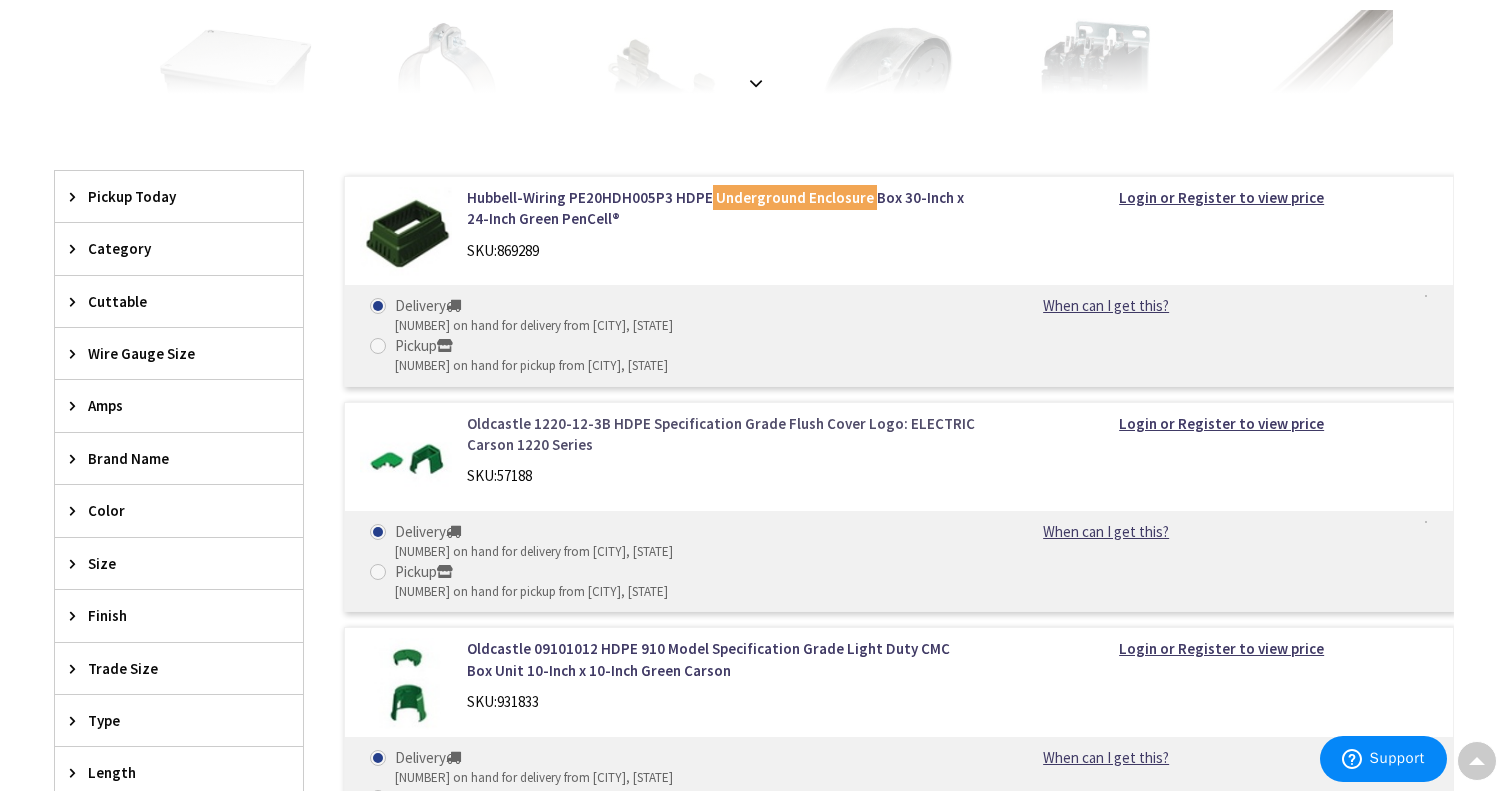 click on "Oldcastle 1220-12-3B HDPE Specification Grade Flush Cover Logo: ELECTRIC Carson 1220 Series" at bounding box center (721, 434) 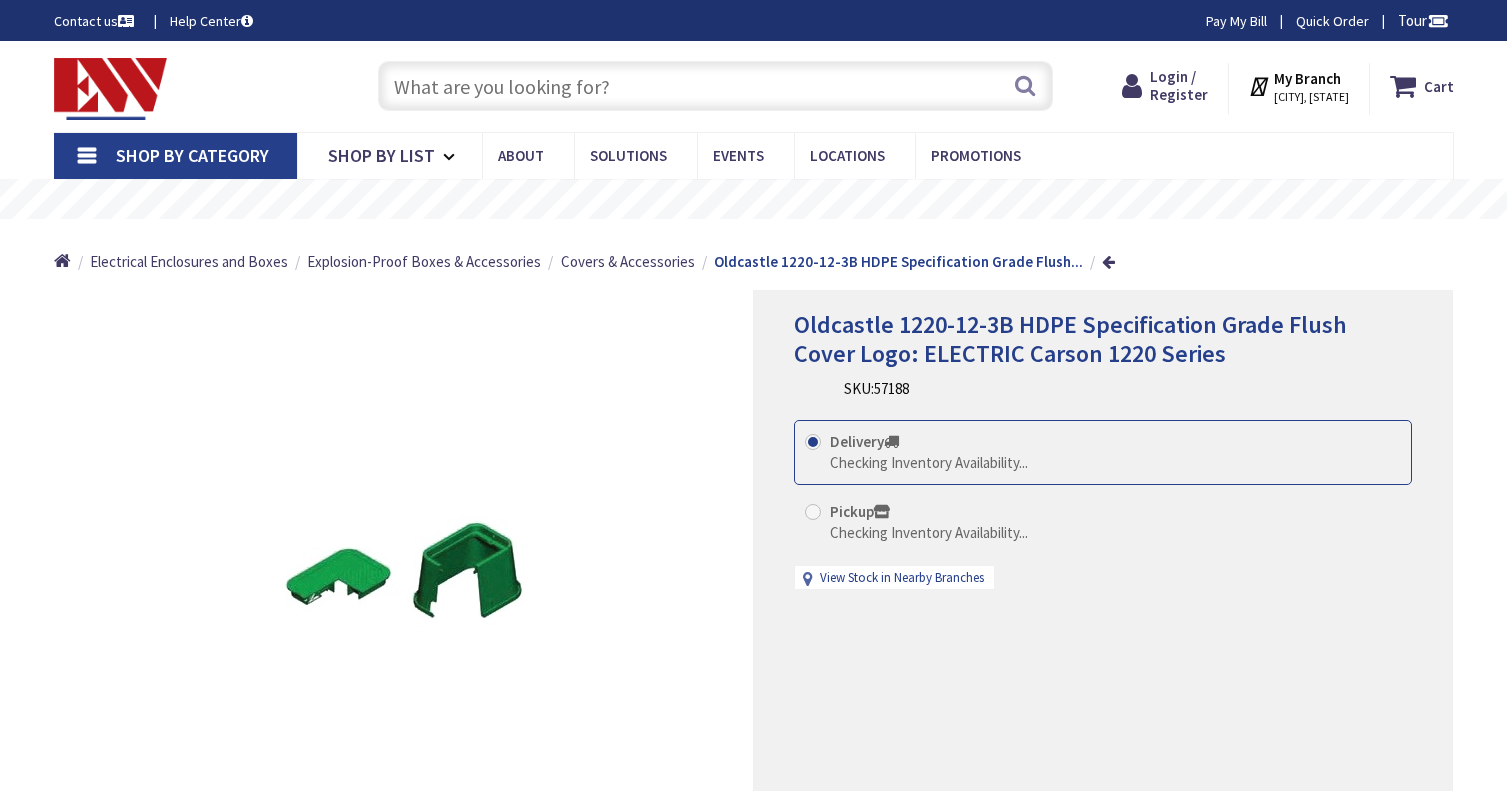 scroll, scrollTop: 0, scrollLeft: 0, axis: both 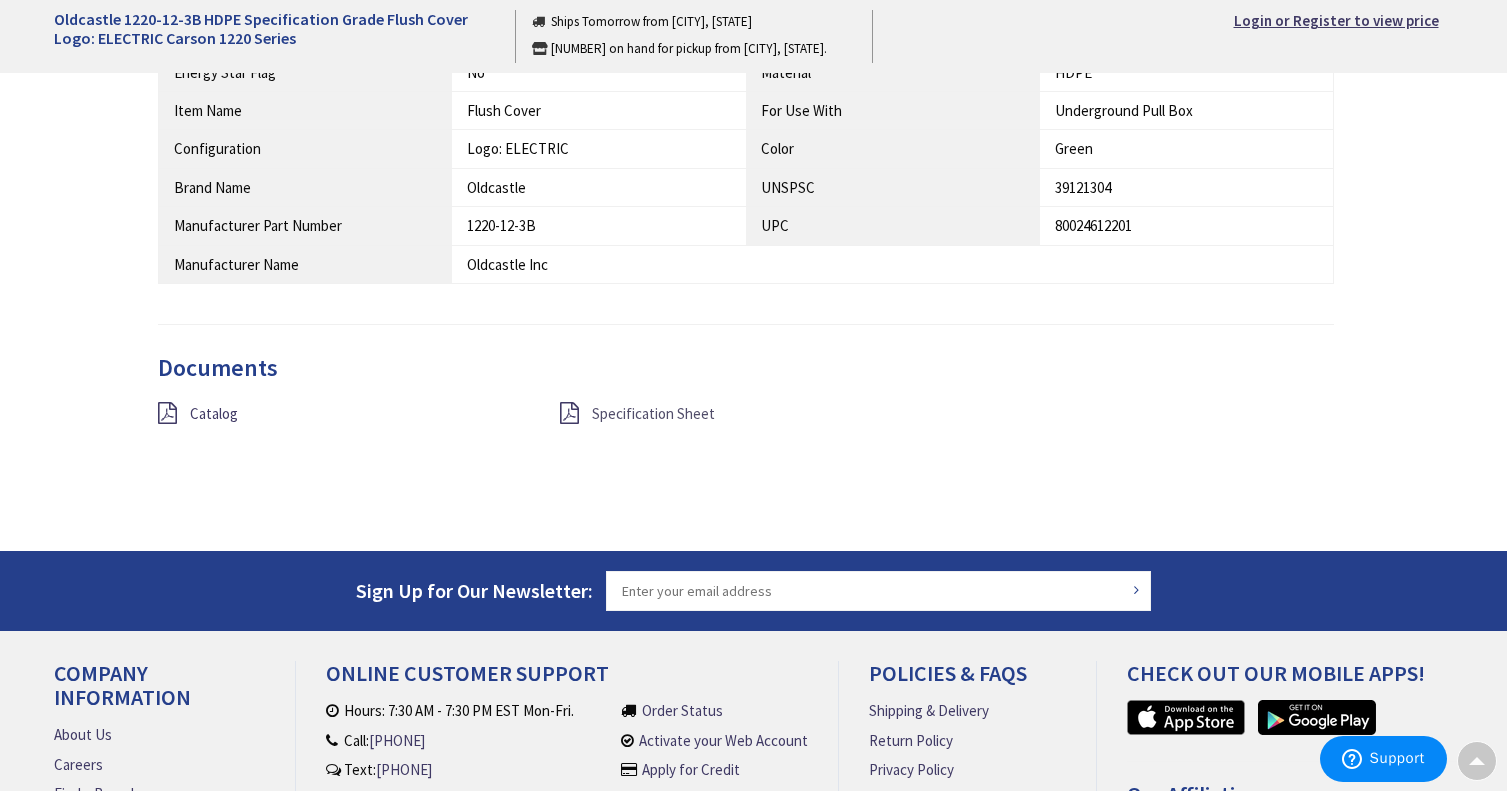 click on "Specification Sheet" at bounding box center (653, 413) 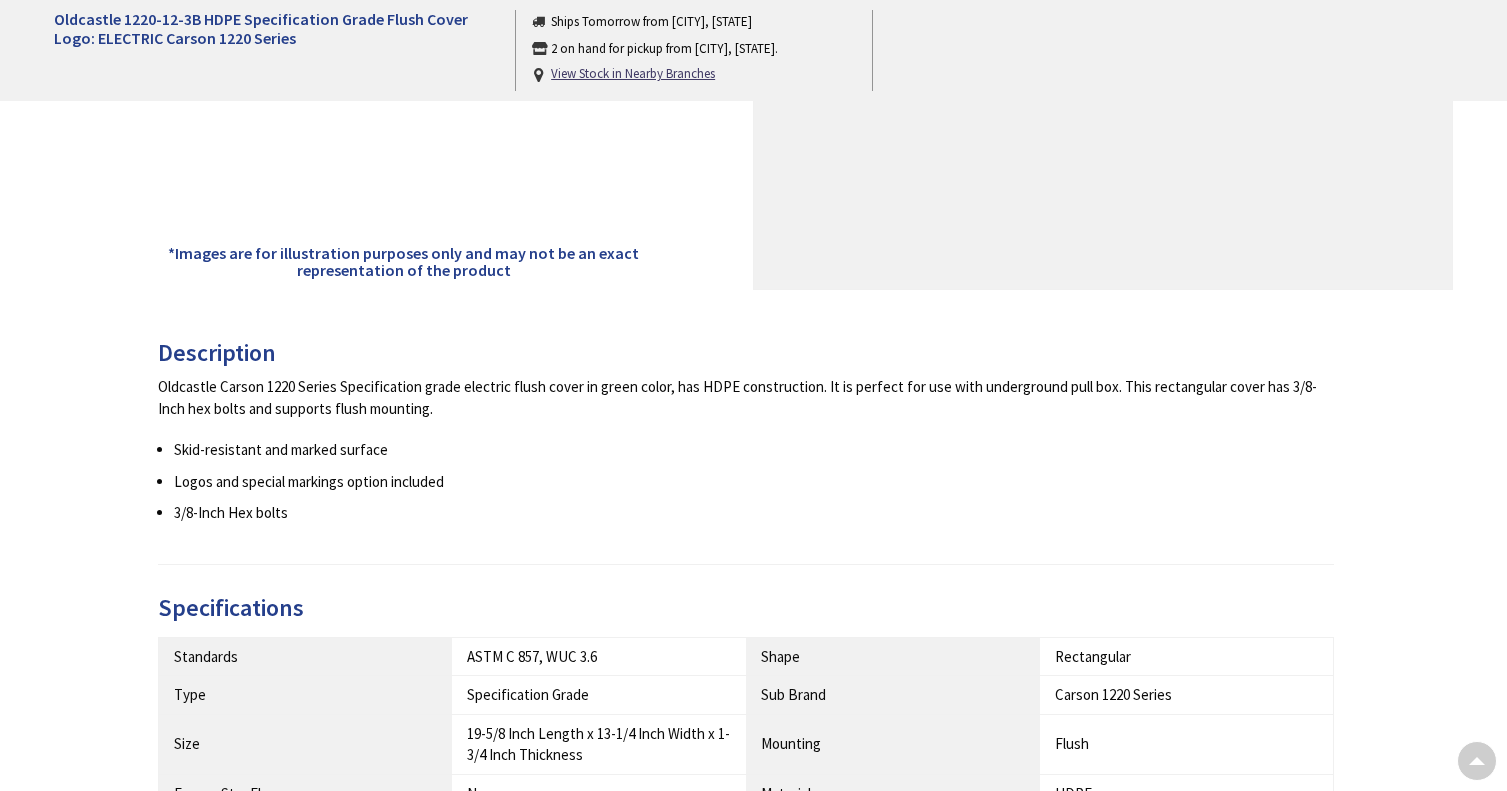 scroll, scrollTop: 0, scrollLeft: 0, axis: both 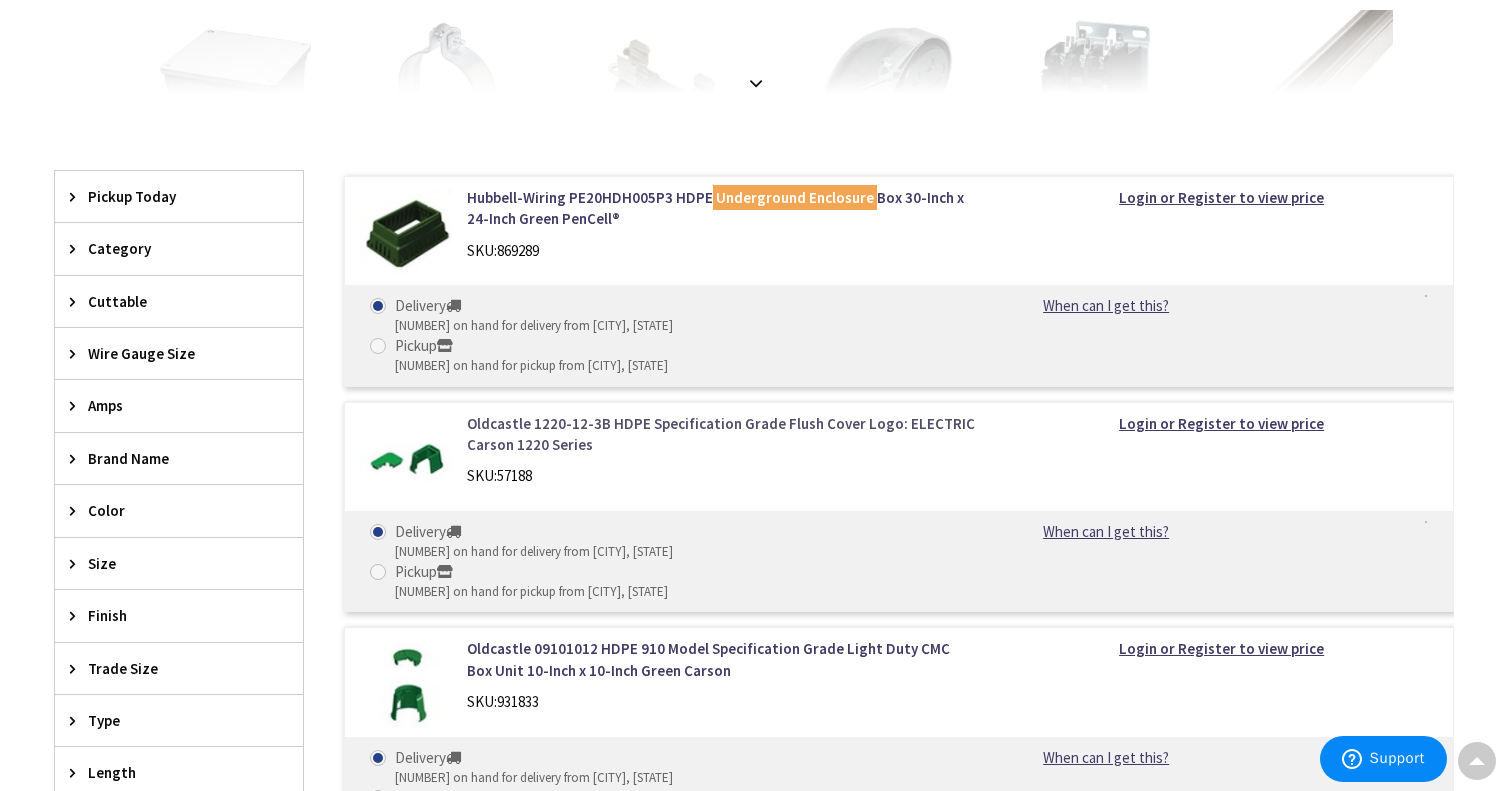 click on "Oldcastle 1220-12-3B HDPE Specification Grade Flush Cover Logo: ELECTRIC Carson 1220 Series" at bounding box center (721, 434) 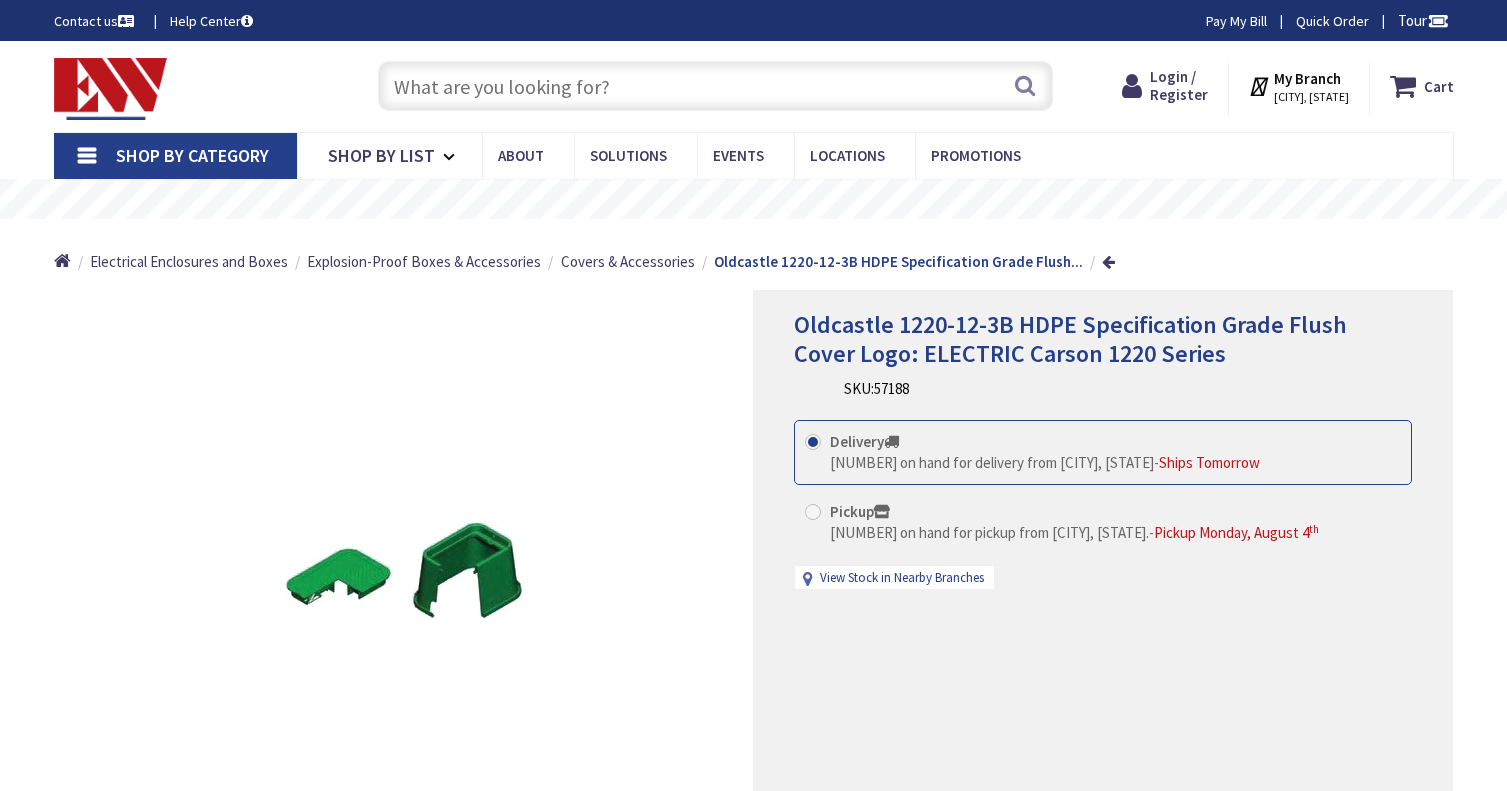 scroll, scrollTop: 0, scrollLeft: 0, axis: both 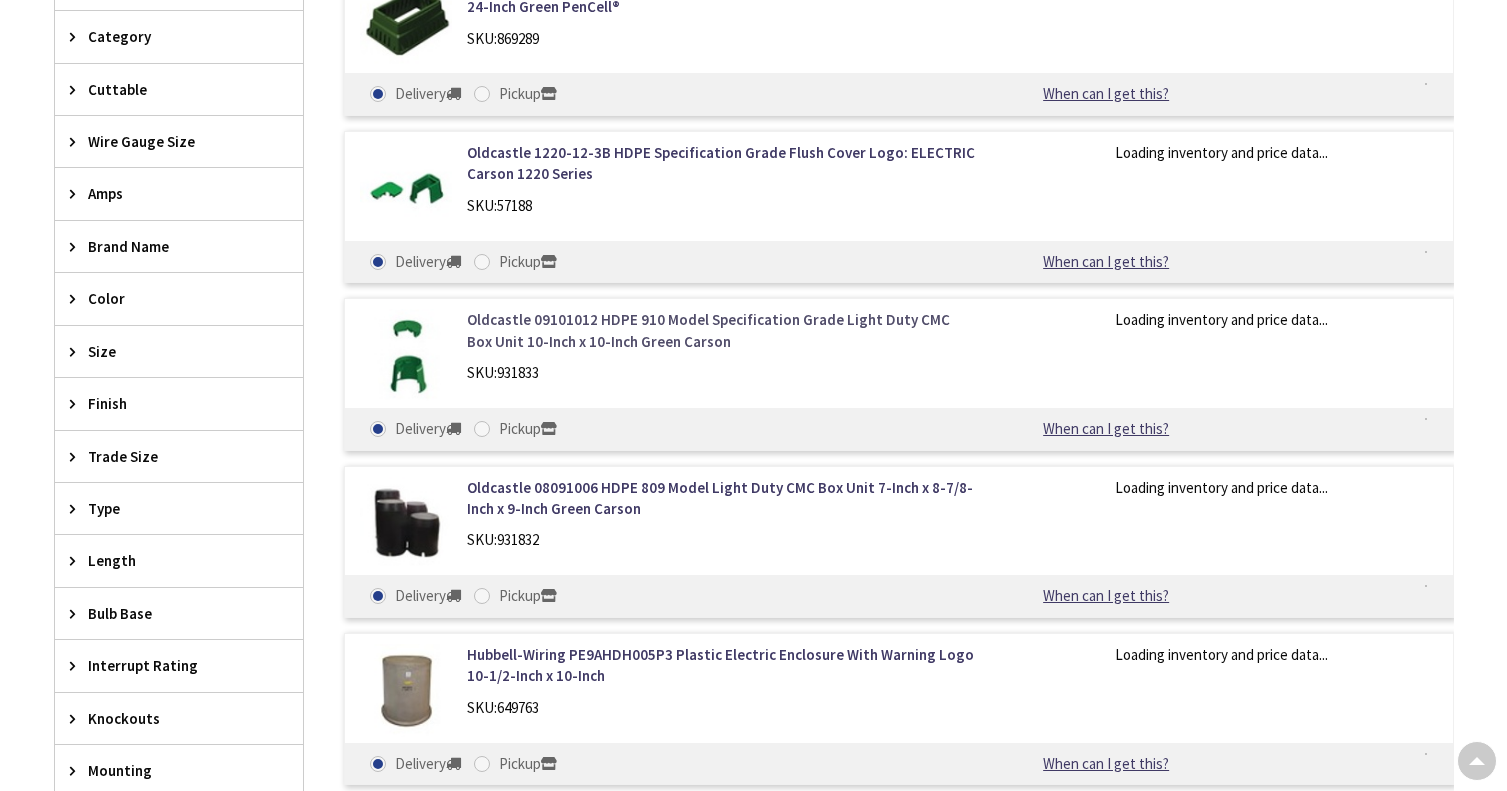 click on "Oldcastle 09101012 HDPE 910 Model Specification Grade Light Duty CMC Box Unit 10-Inch x 10-Inch Green Carson" at bounding box center (721, 330) 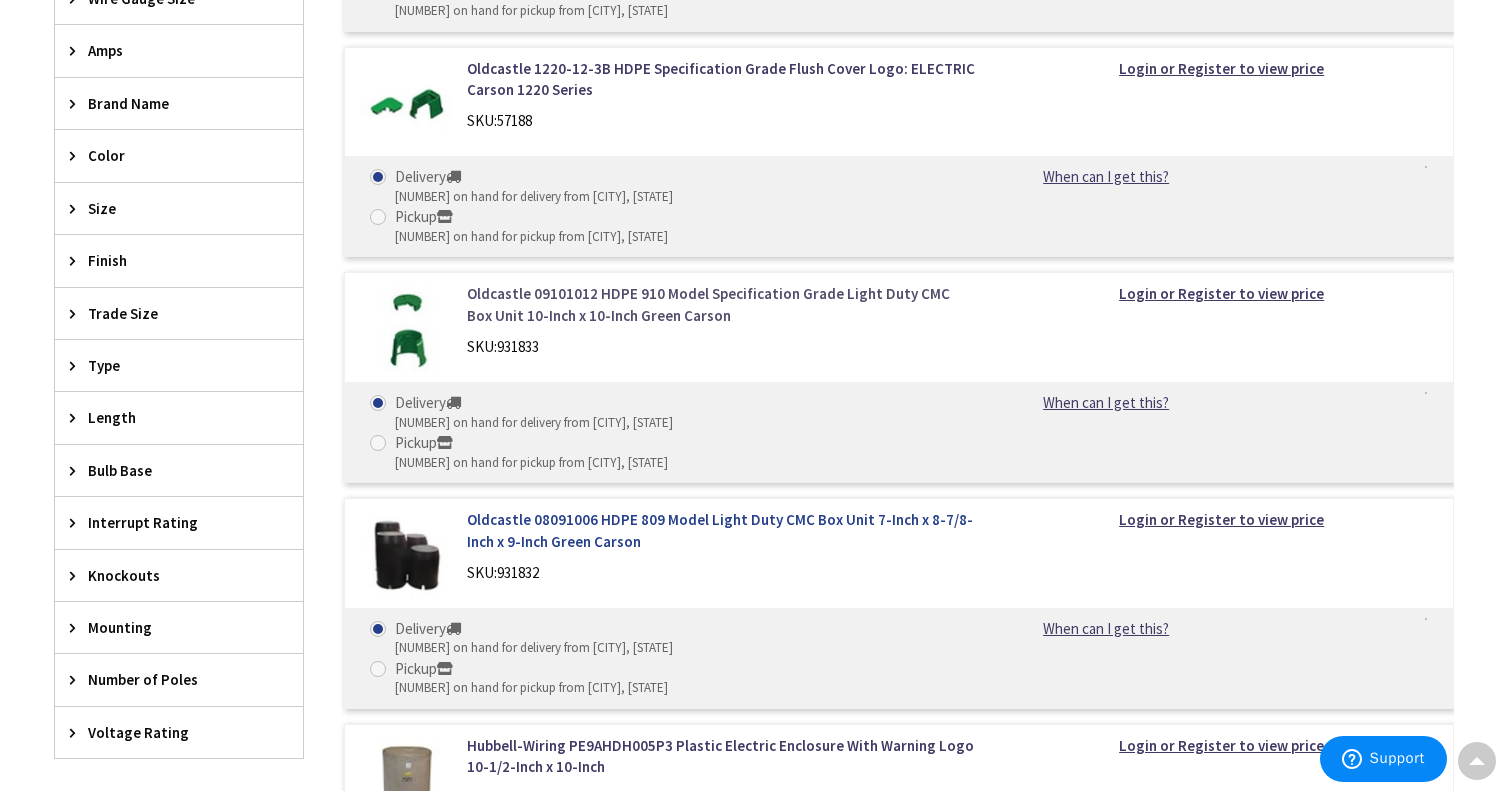scroll, scrollTop: 912, scrollLeft: 0, axis: vertical 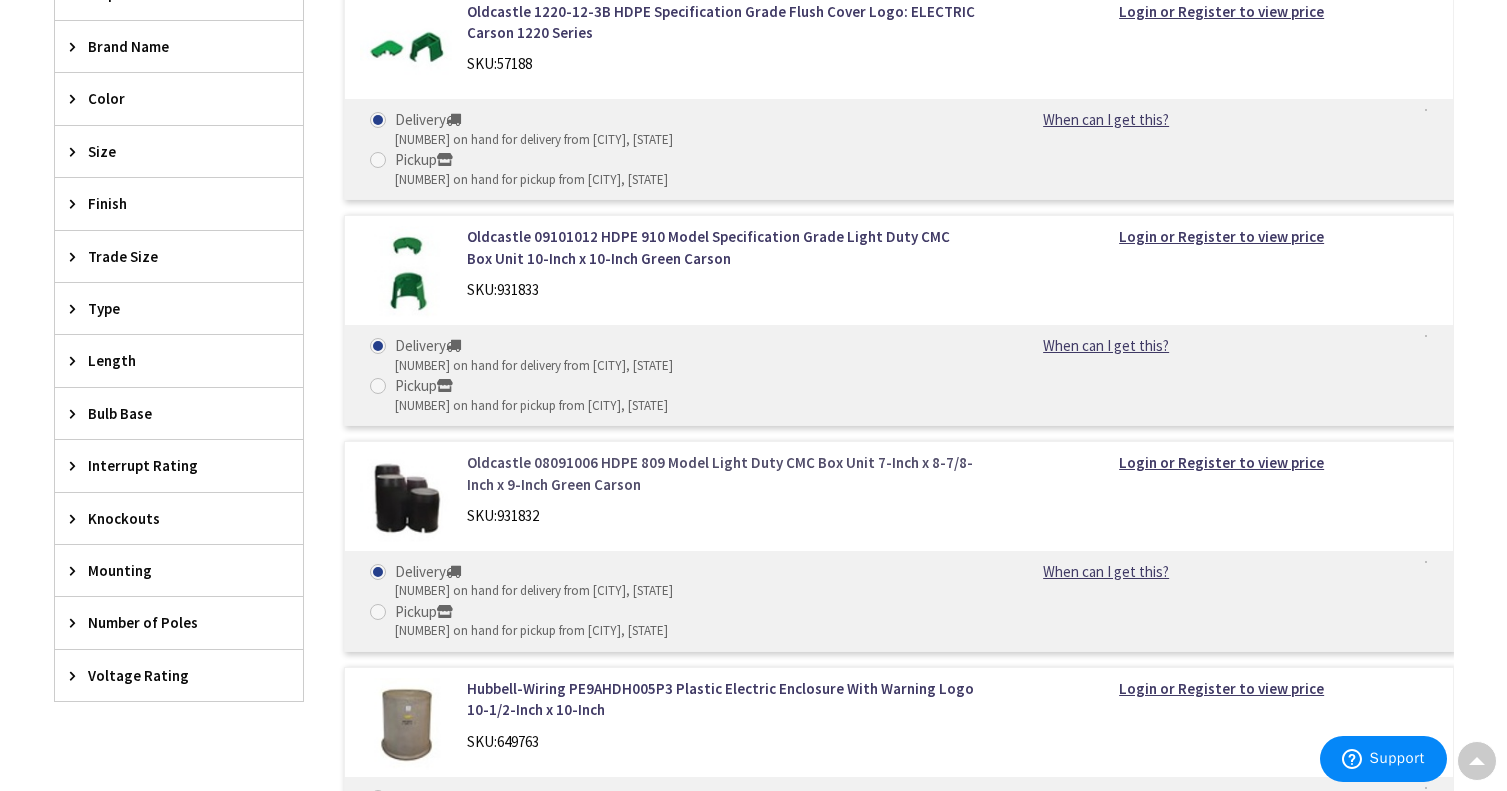 click on "Oldcastle 08091006 HDPE 809 Model Light Duty CMC Box Unit 7-Inch x 8-7/8-Inch x 9-Inch Green Carson" at bounding box center (721, 473) 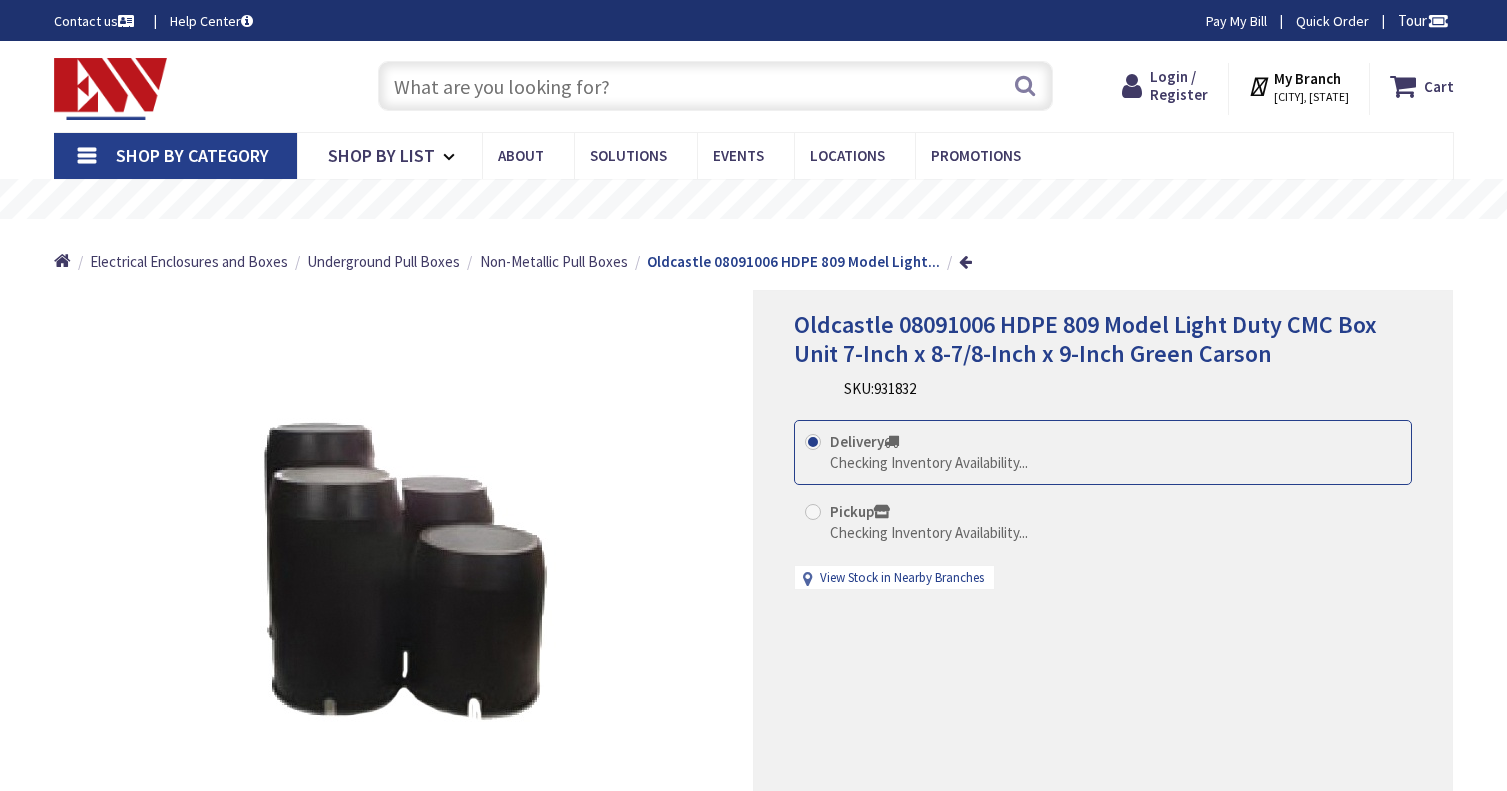 scroll, scrollTop: 0, scrollLeft: 0, axis: both 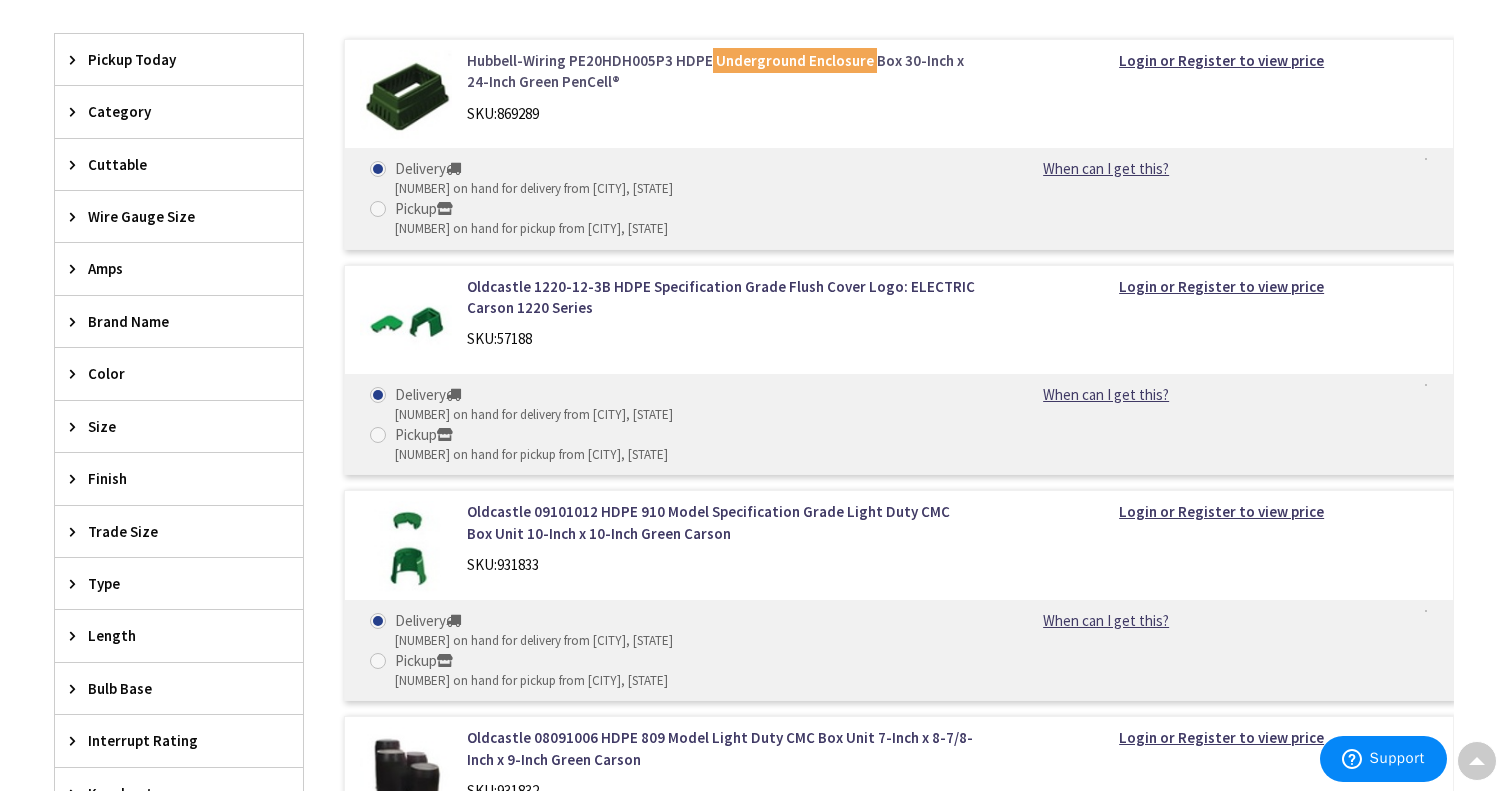 click on "Hubbell-Wiring PE20HDH005P3 HDPE  Underground Enclosure  Box 30-Inch x 24-Inch Green PenCell®" at bounding box center (721, 71) 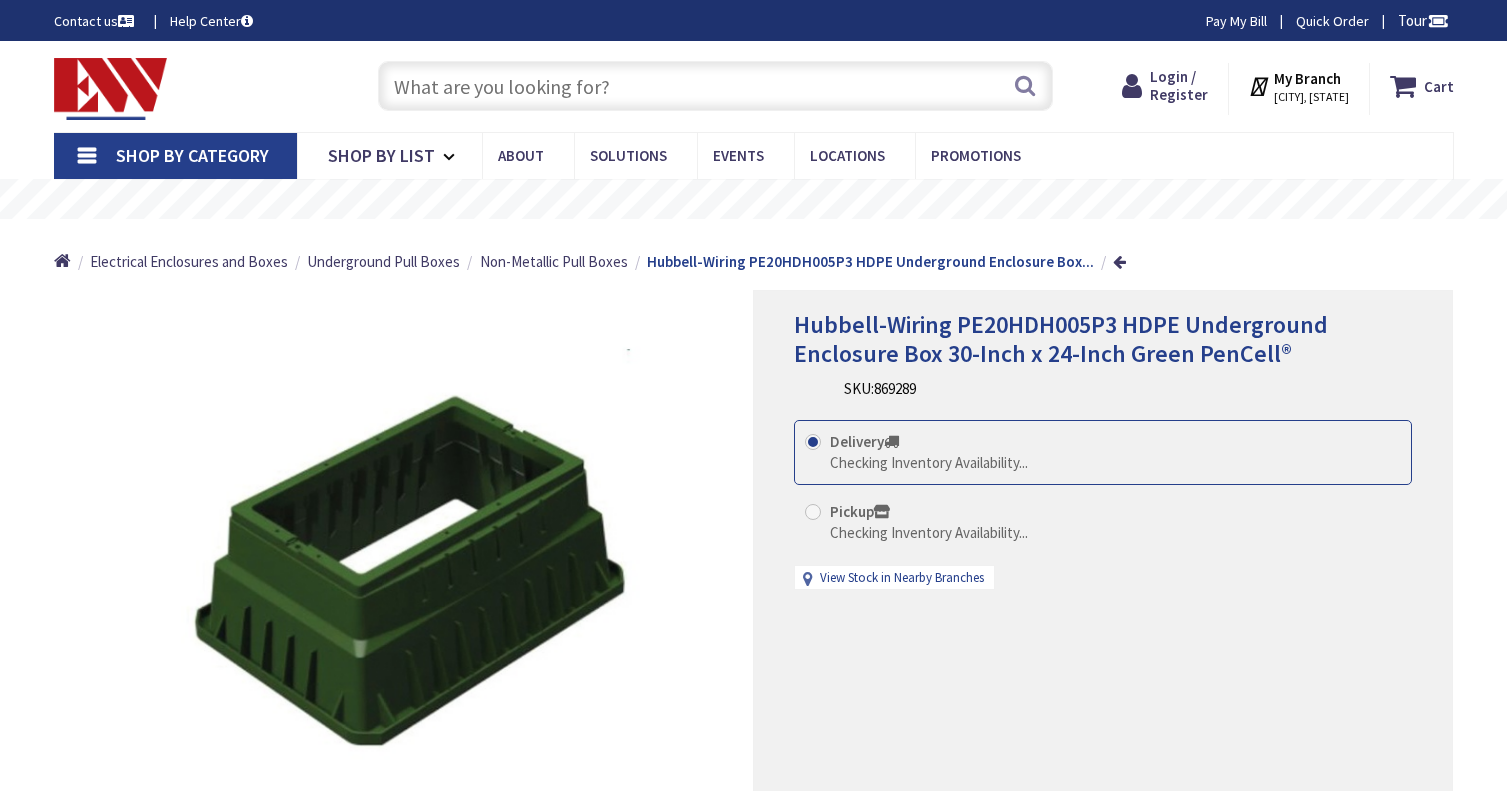 scroll, scrollTop: 0, scrollLeft: 0, axis: both 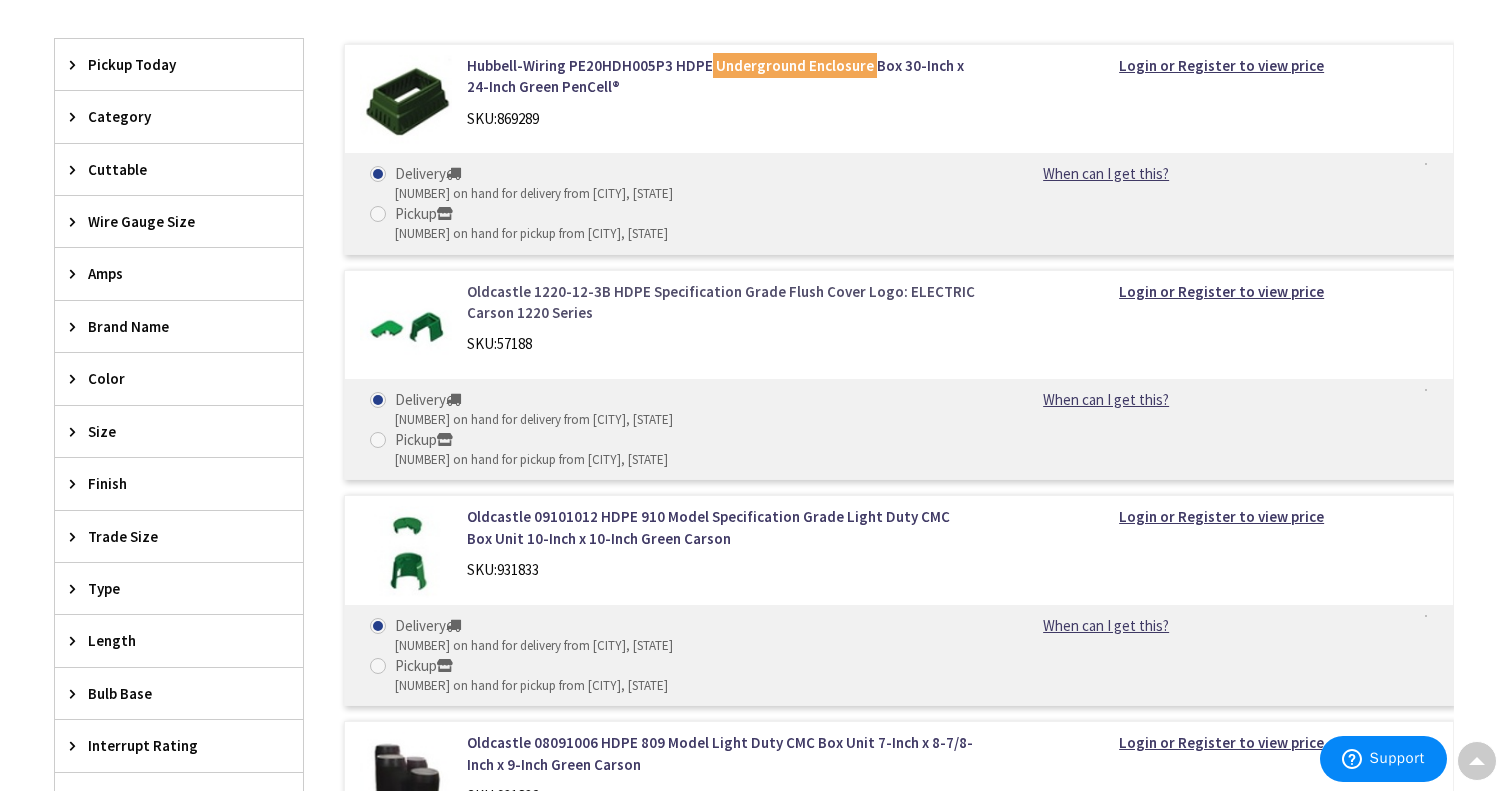 click on "Oldcastle 1220-12-3B HDPE Specification Grade Flush Cover Logo: ELECTRIC Carson 1220 Series" at bounding box center [721, 302] 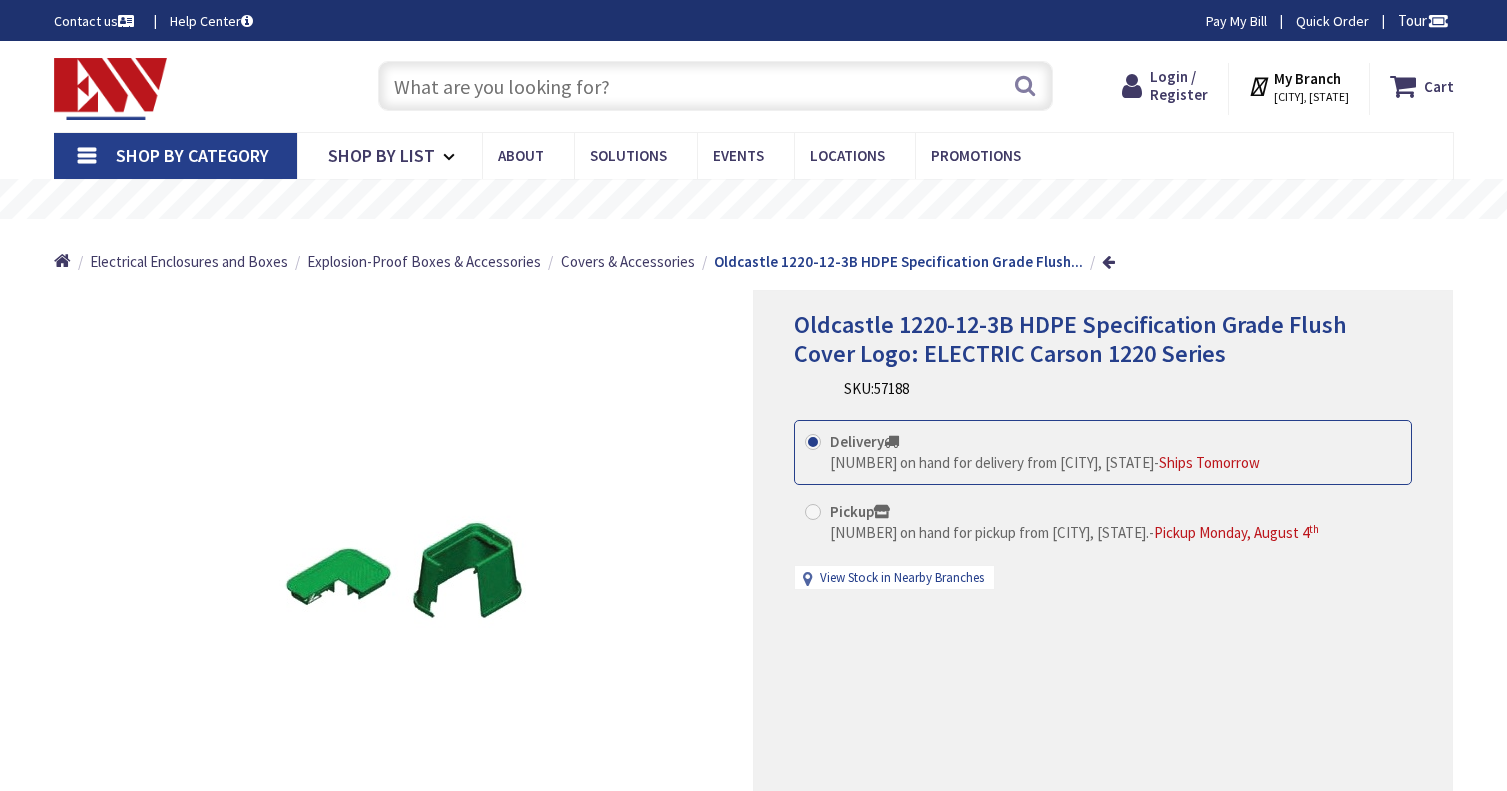 scroll, scrollTop: 0, scrollLeft: 0, axis: both 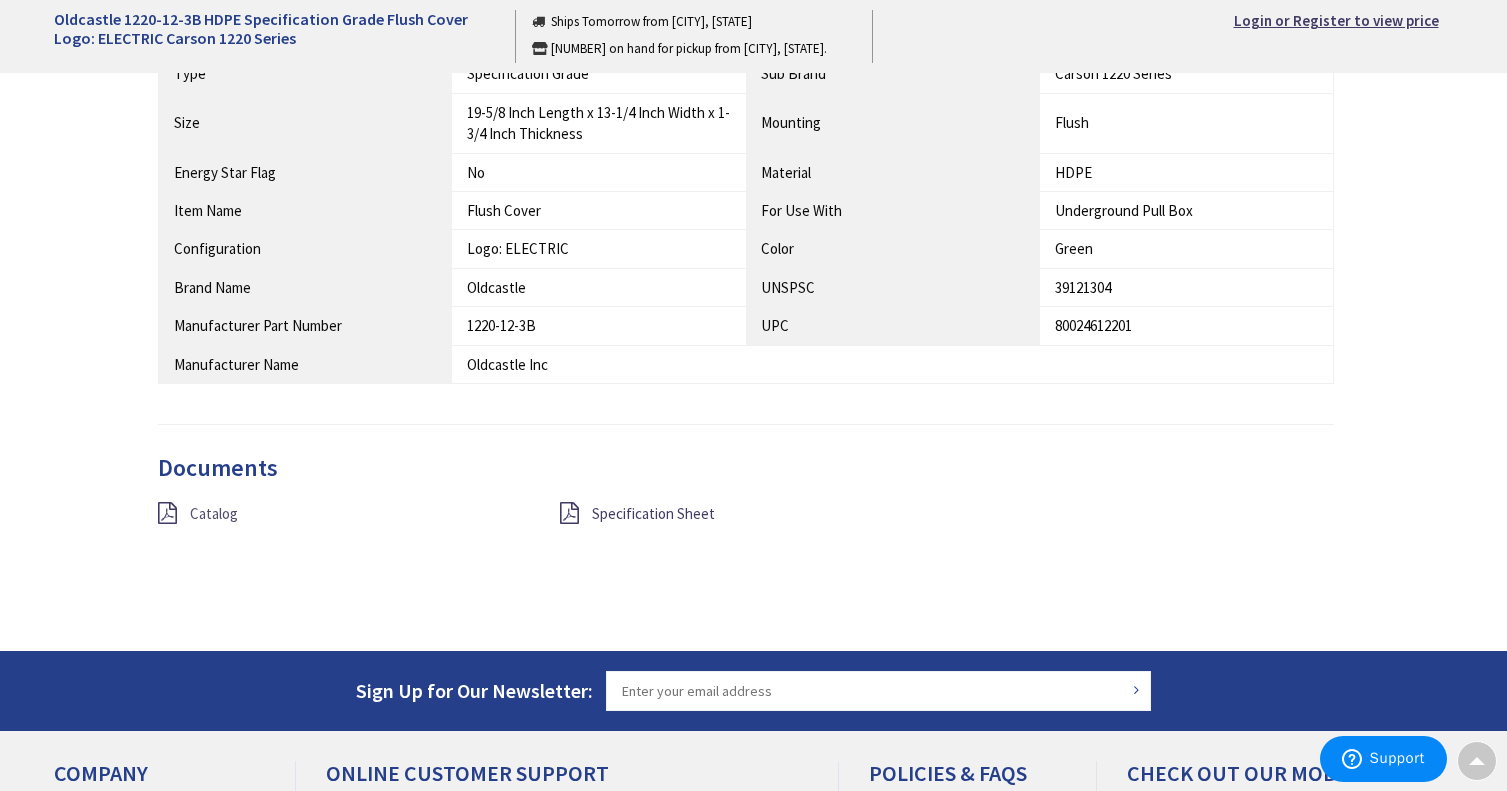 click on "Catalog" at bounding box center (214, 513) 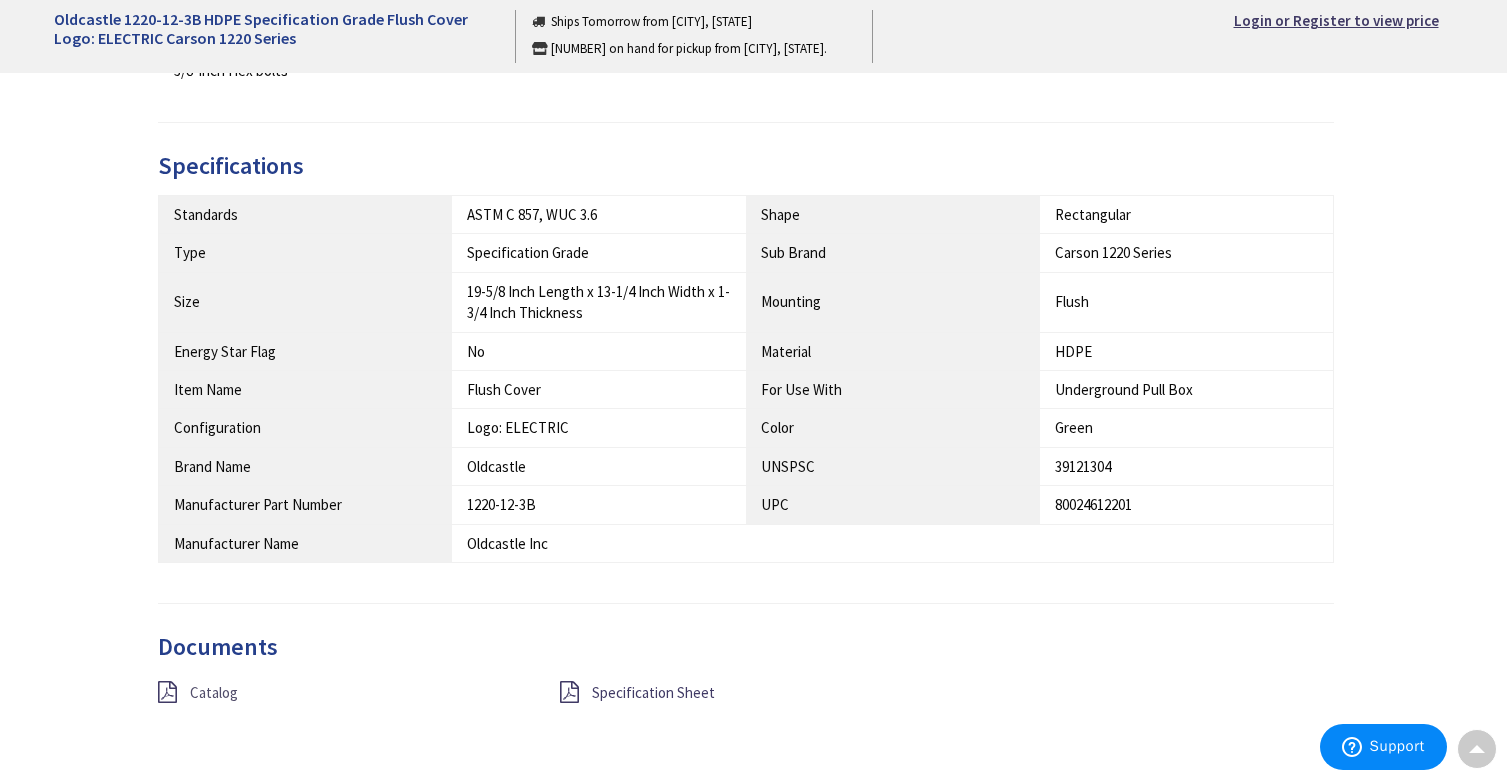 scroll, scrollTop: 1500, scrollLeft: 0, axis: vertical 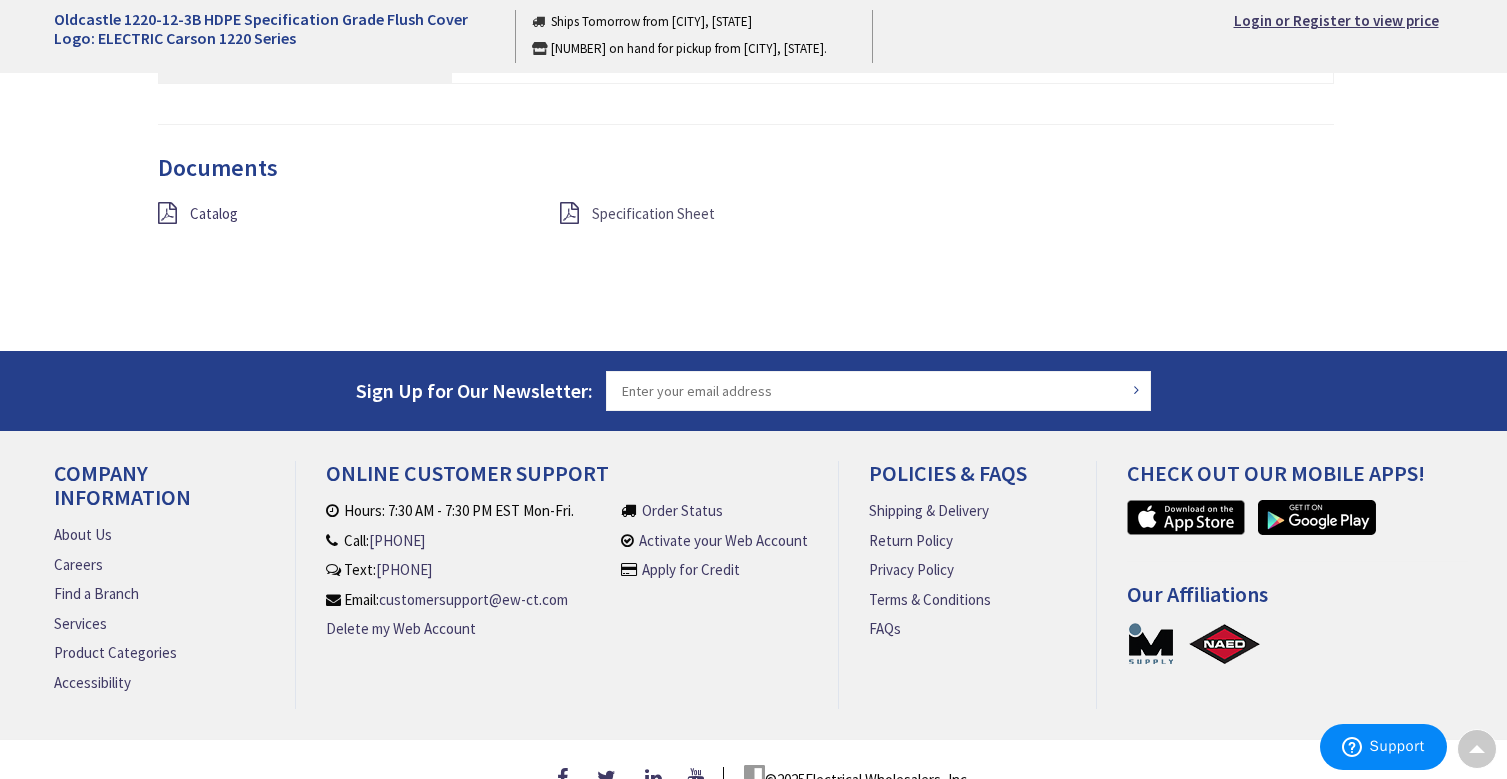 click on "Specification Sheet" at bounding box center [653, 213] 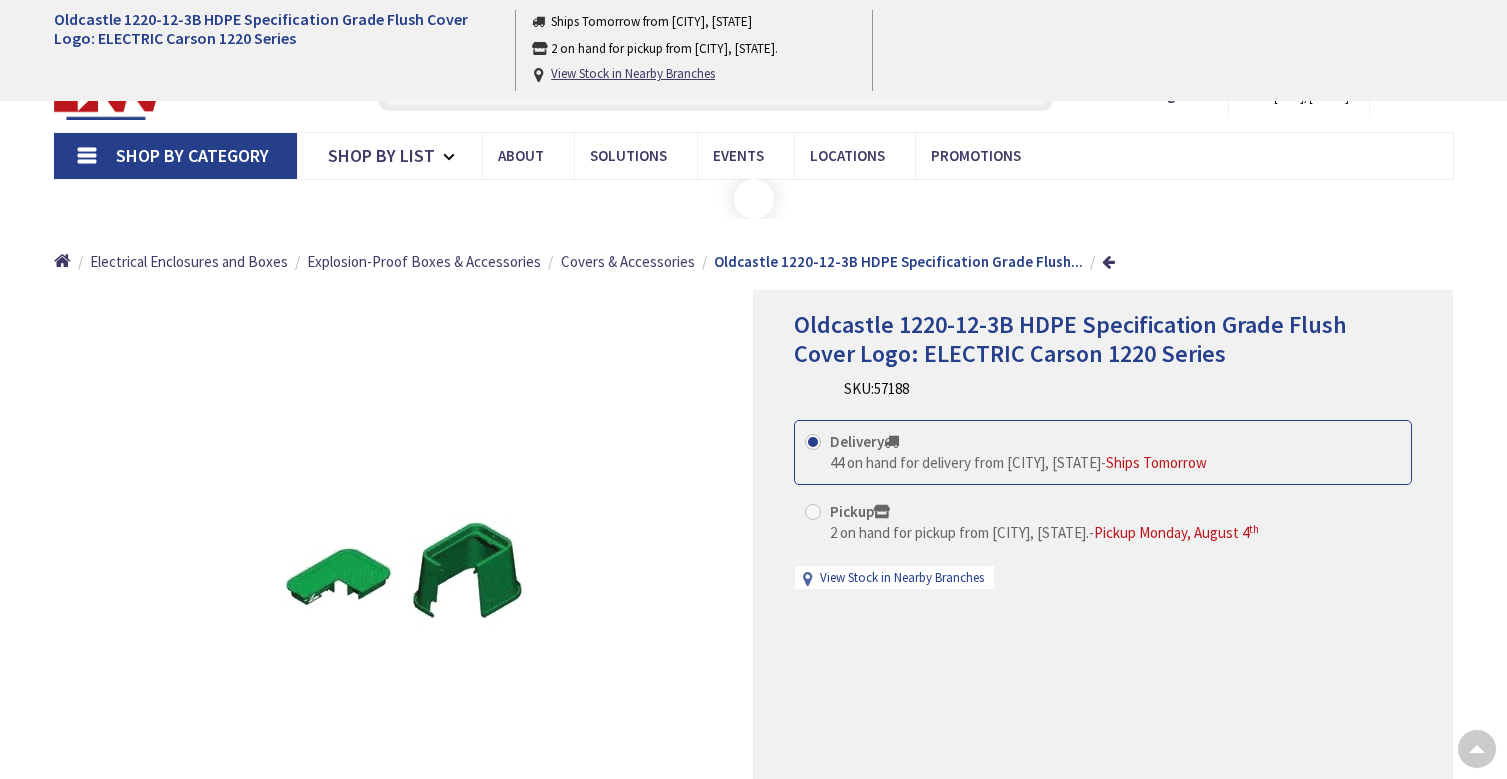 scroll, scrollTop: 1500, scrollLeft: 0, axis: vertical 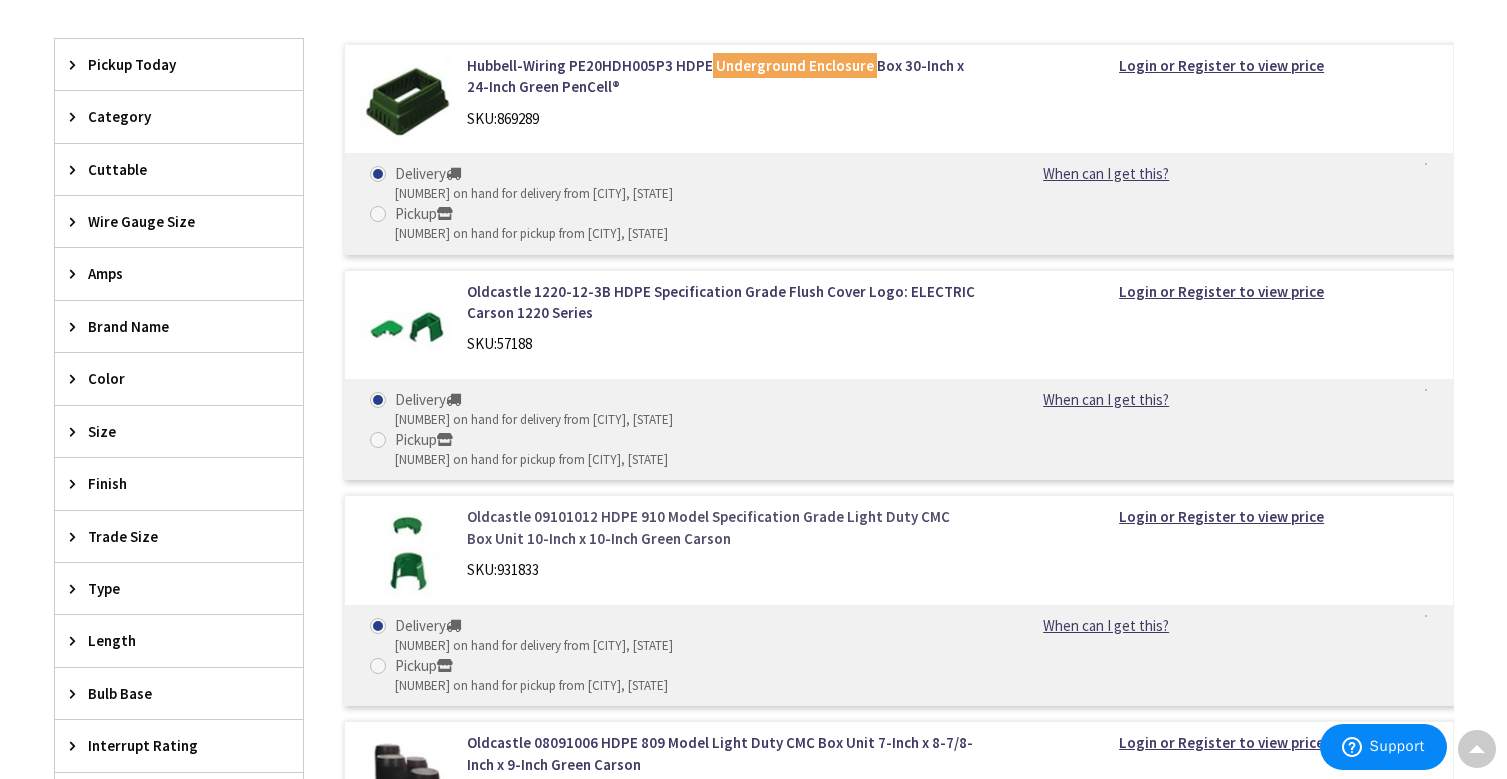 click on "Oldcastle 09101012 HDPE 910 Model Specification Grade Light Duty CMC Box Unit 10-Inch x 10-Inch Green Carson" at bounding box center (721, 527) 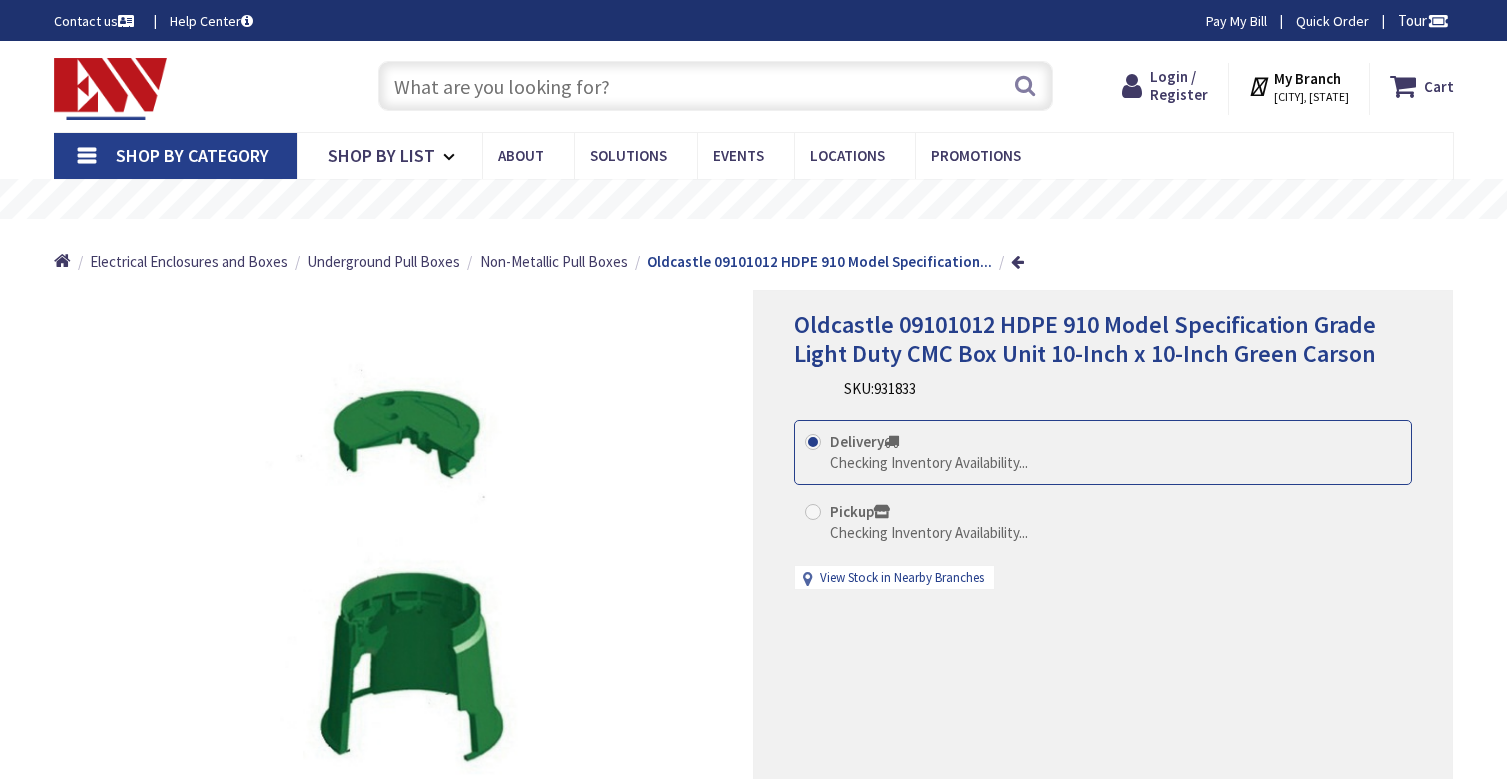 scroll, scrollTop: 0, scrollLeft: 0, axis: both 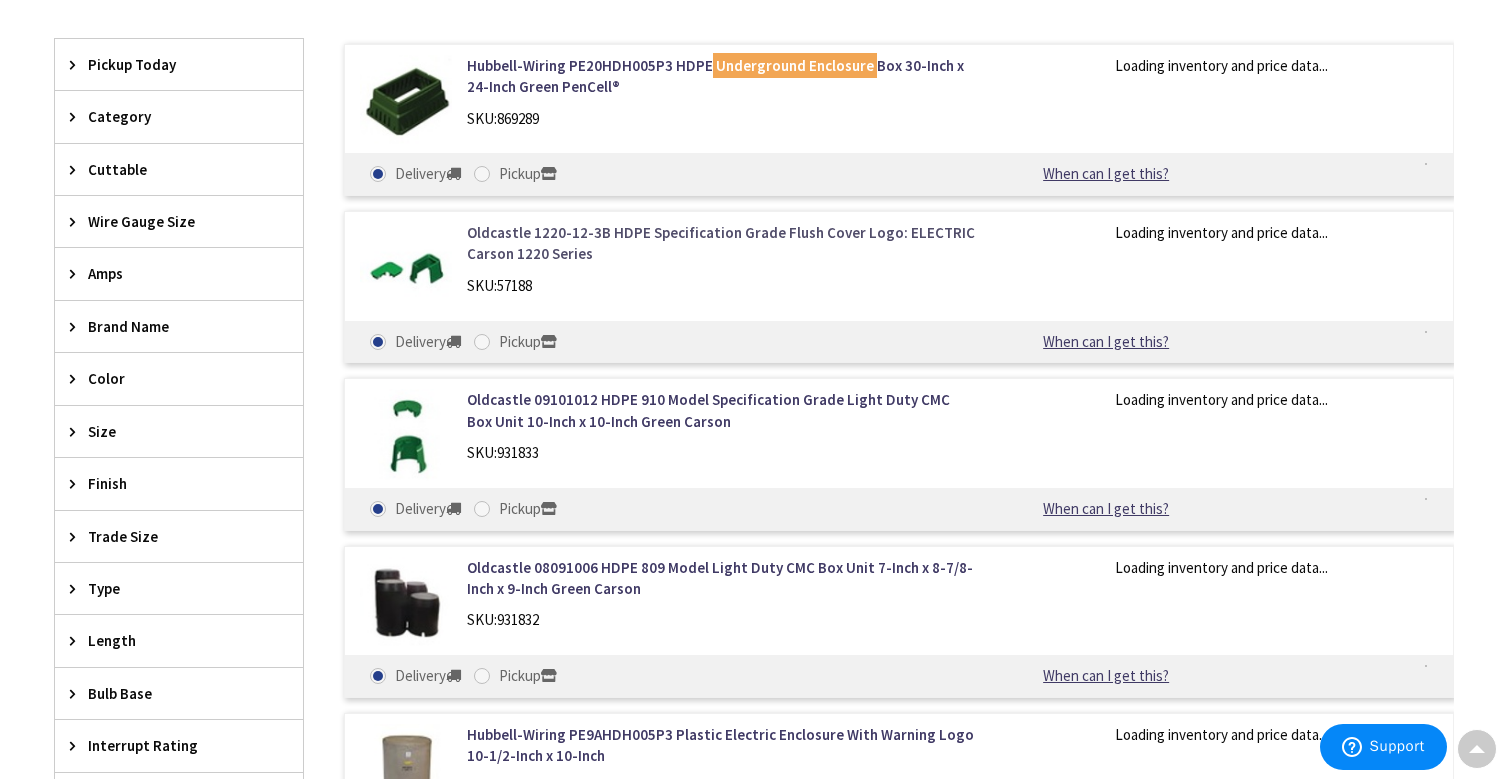 click on "Oldcastle 1220-12-3B HDPE Specification Grade Flush Cover Logo: ELECTRIC Carson 1220 Series" at bounding box center [721, 243] 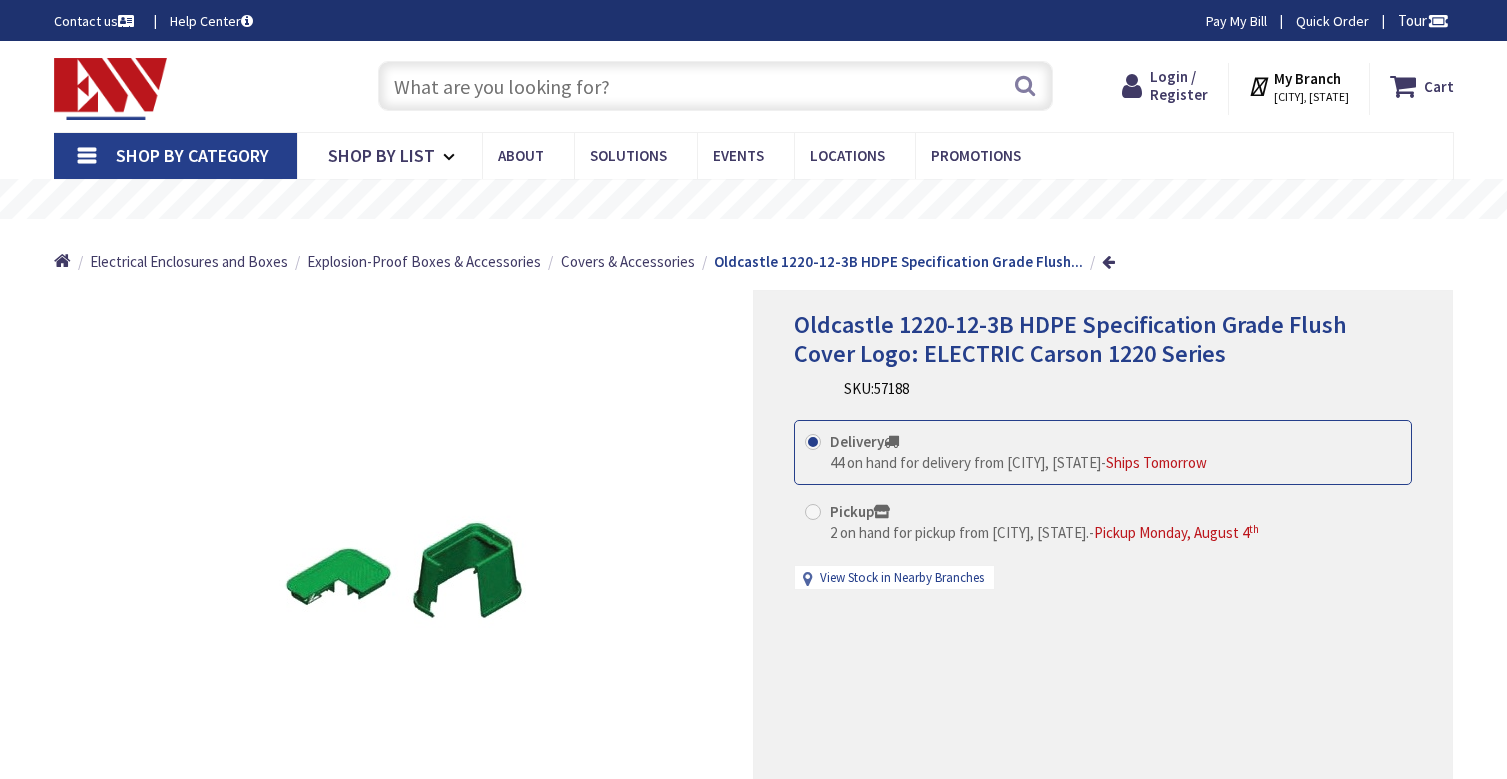 scroll, scrollTop: 0, scrollLeft: 0, axis: both 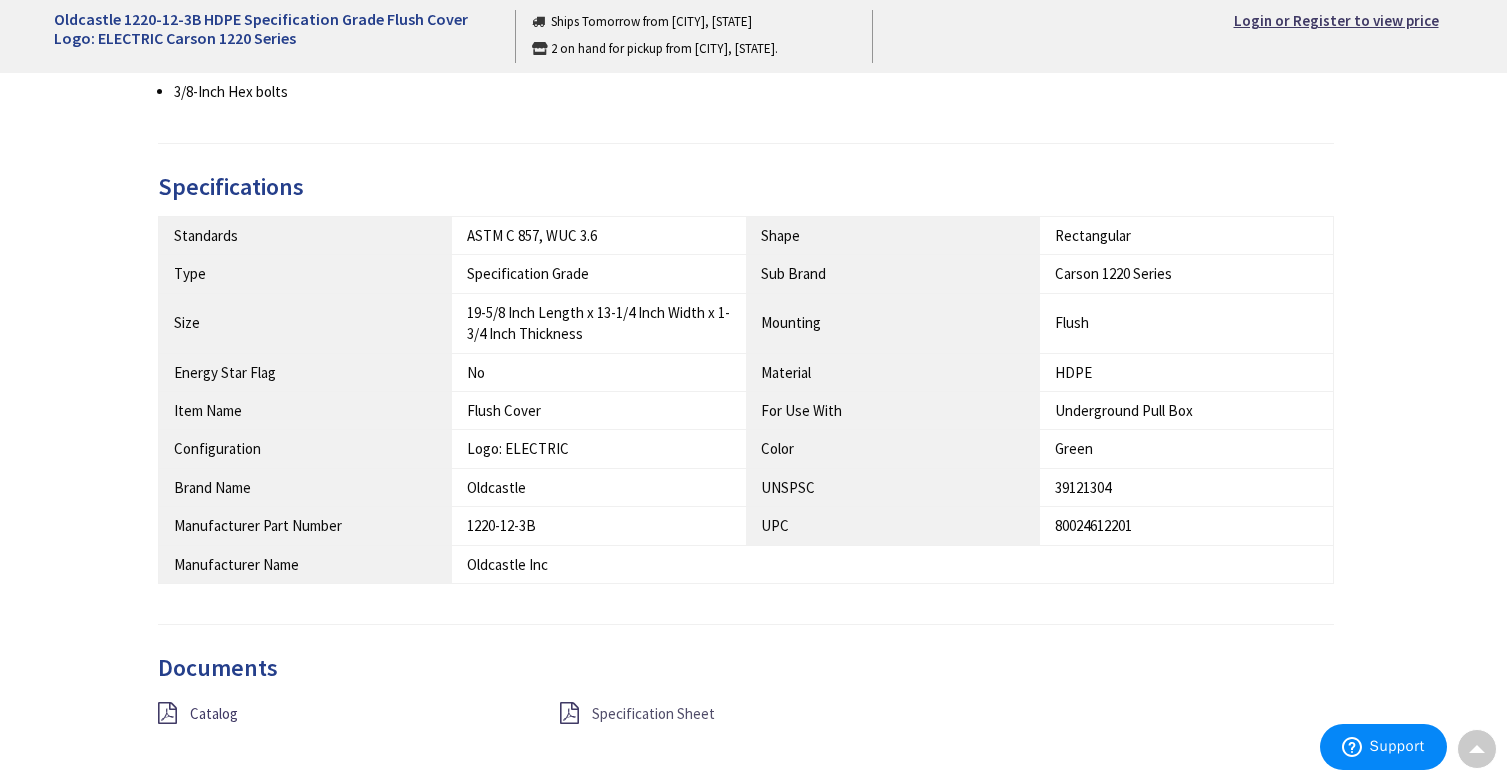 click on "Specification Sheet" at bounding box center [653, 713] 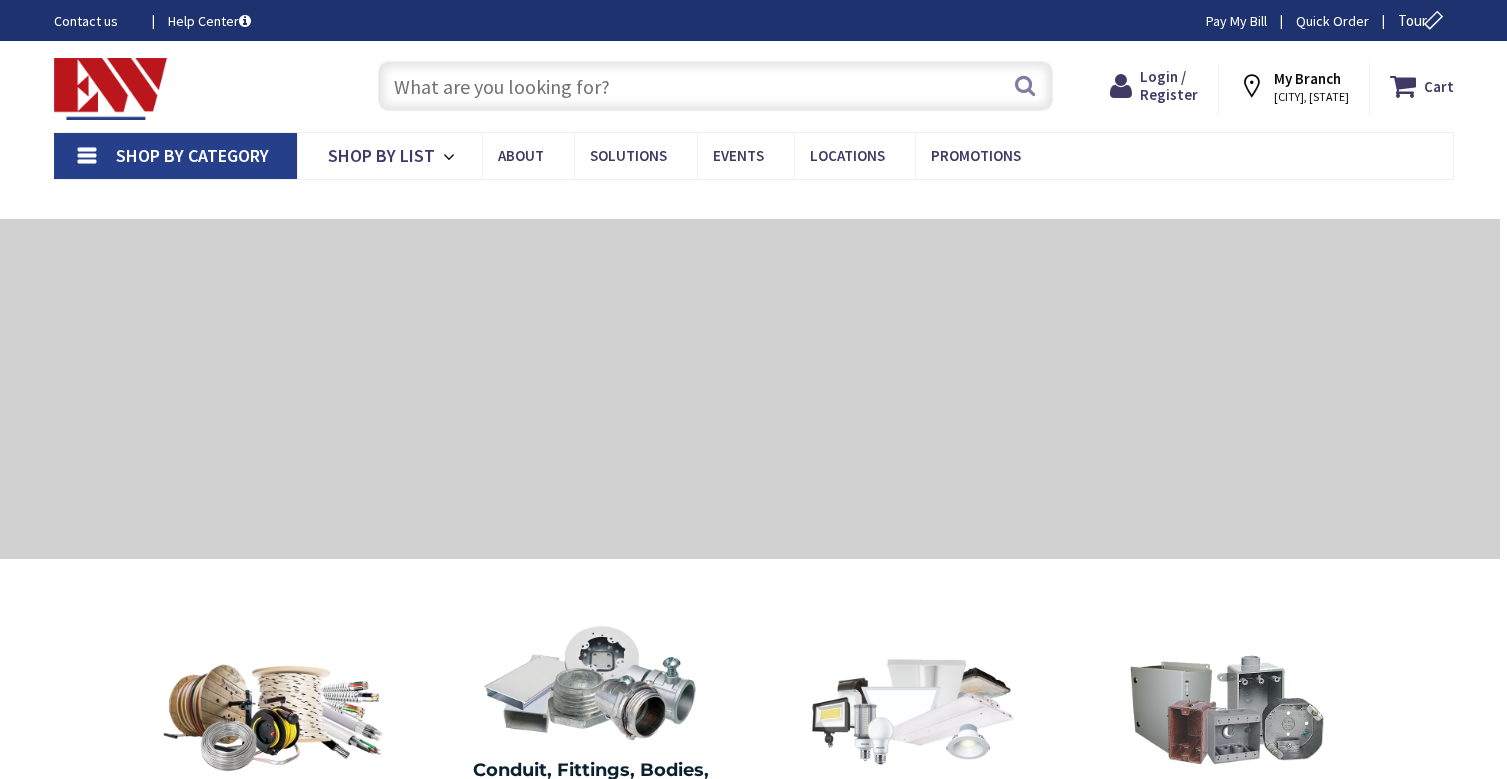 scroll, scrollTop: 0, scrollLeft: 0, axis: both 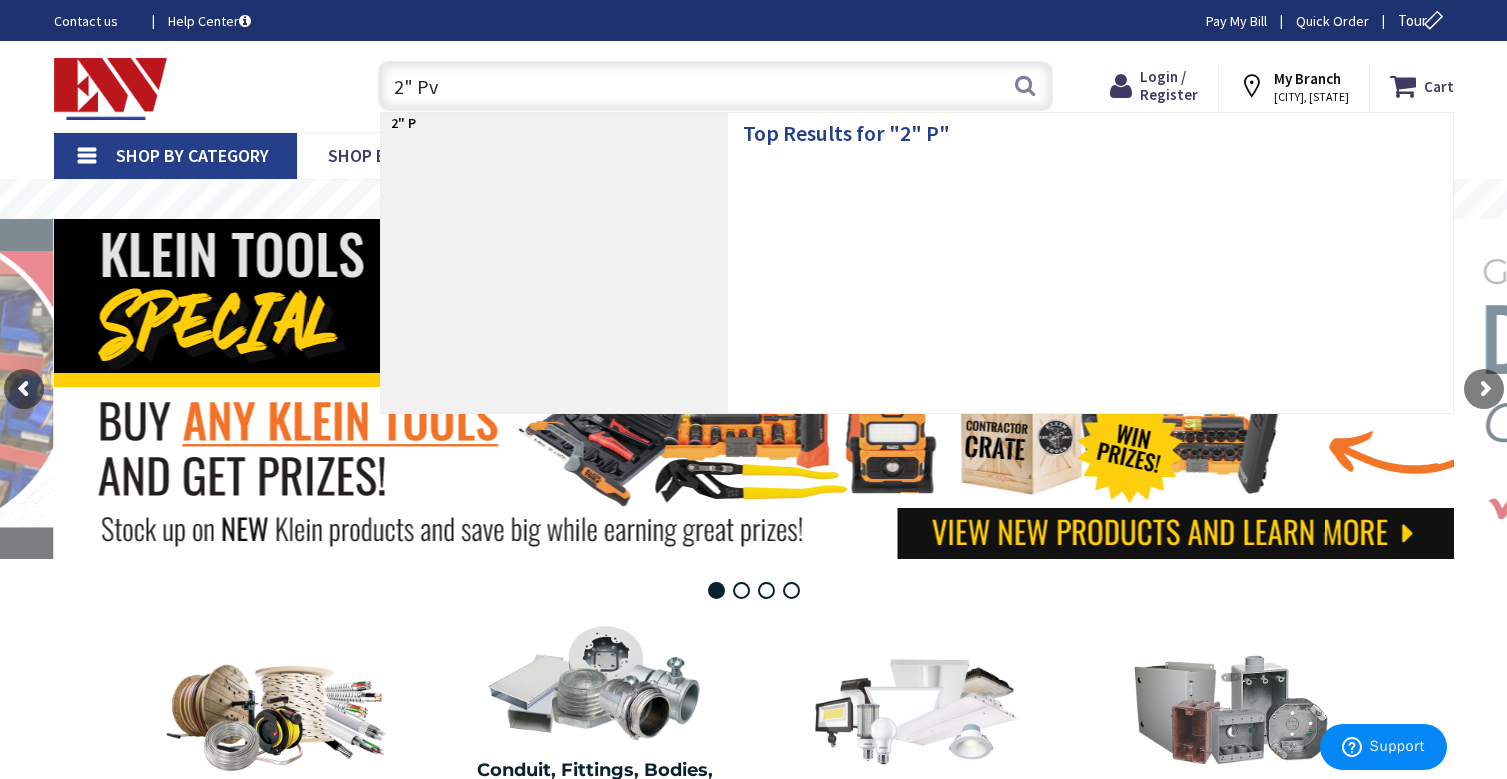 type on "2" Pvc" 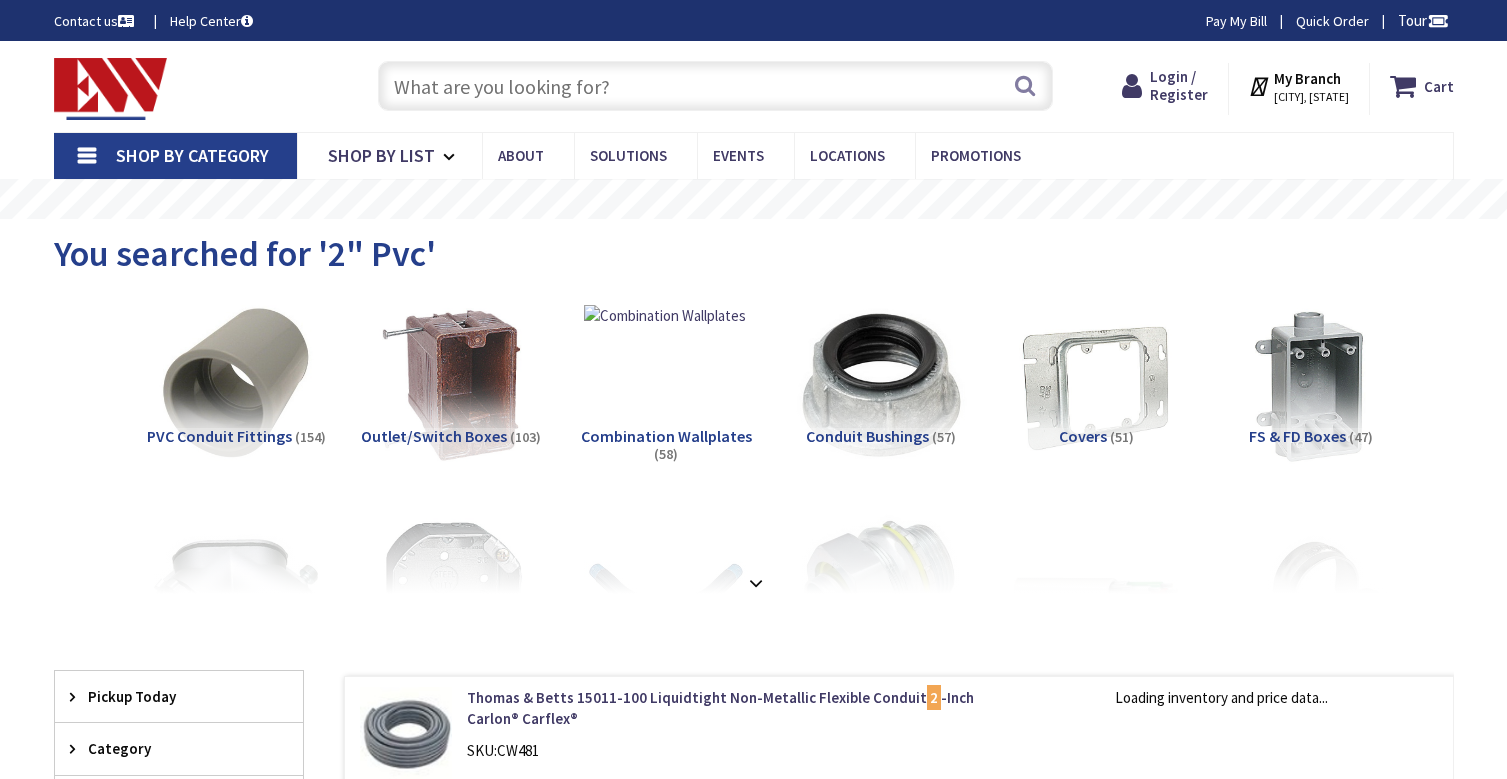 scroll, scrollTop: 0, scrollLeft: 0, axis: both 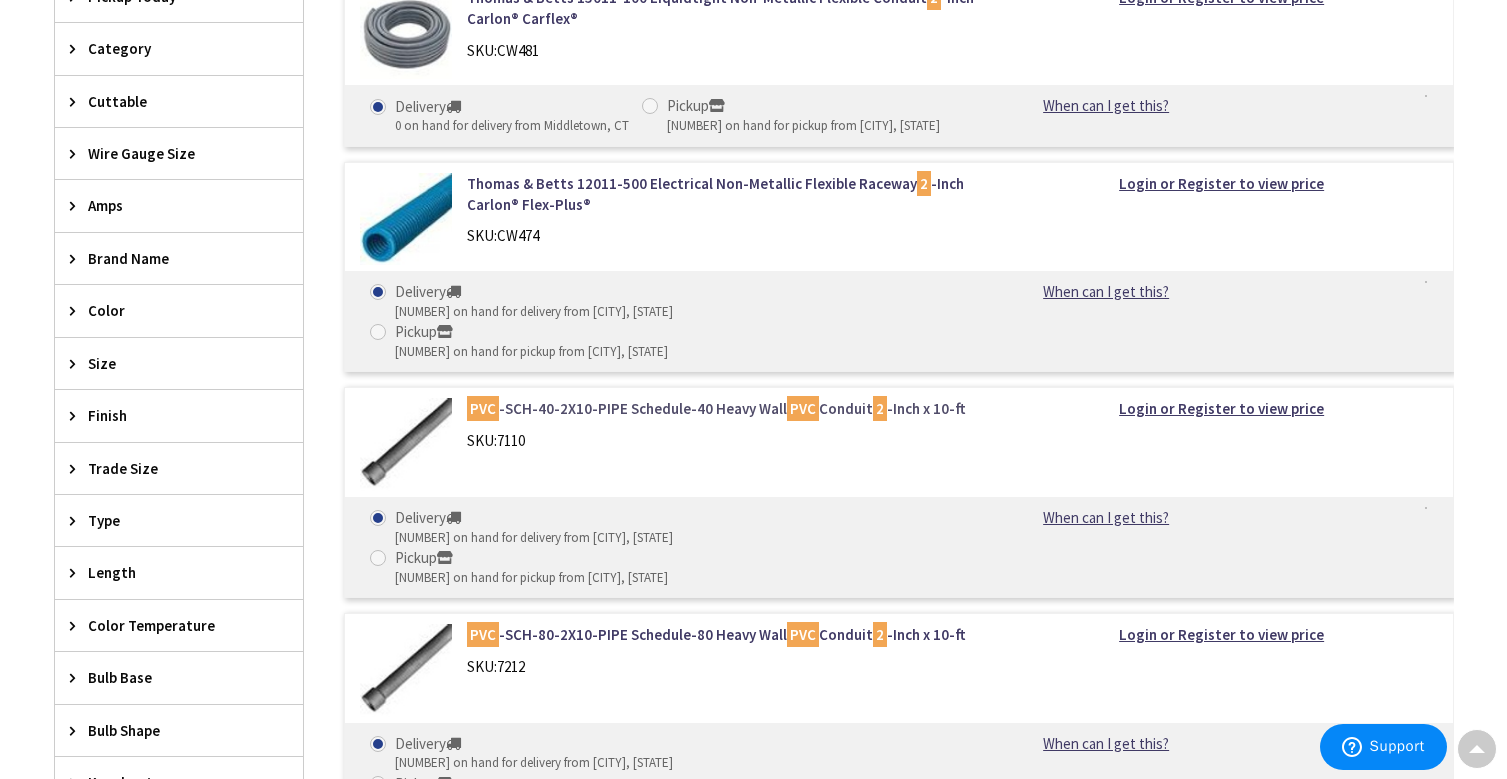 click on "PVC -SCH-40-2X10-PIPE Schedule-40 Heavy Wall  PVC  Conduit  2 -Inch x 10-ft" at bounding box center (721, 408) 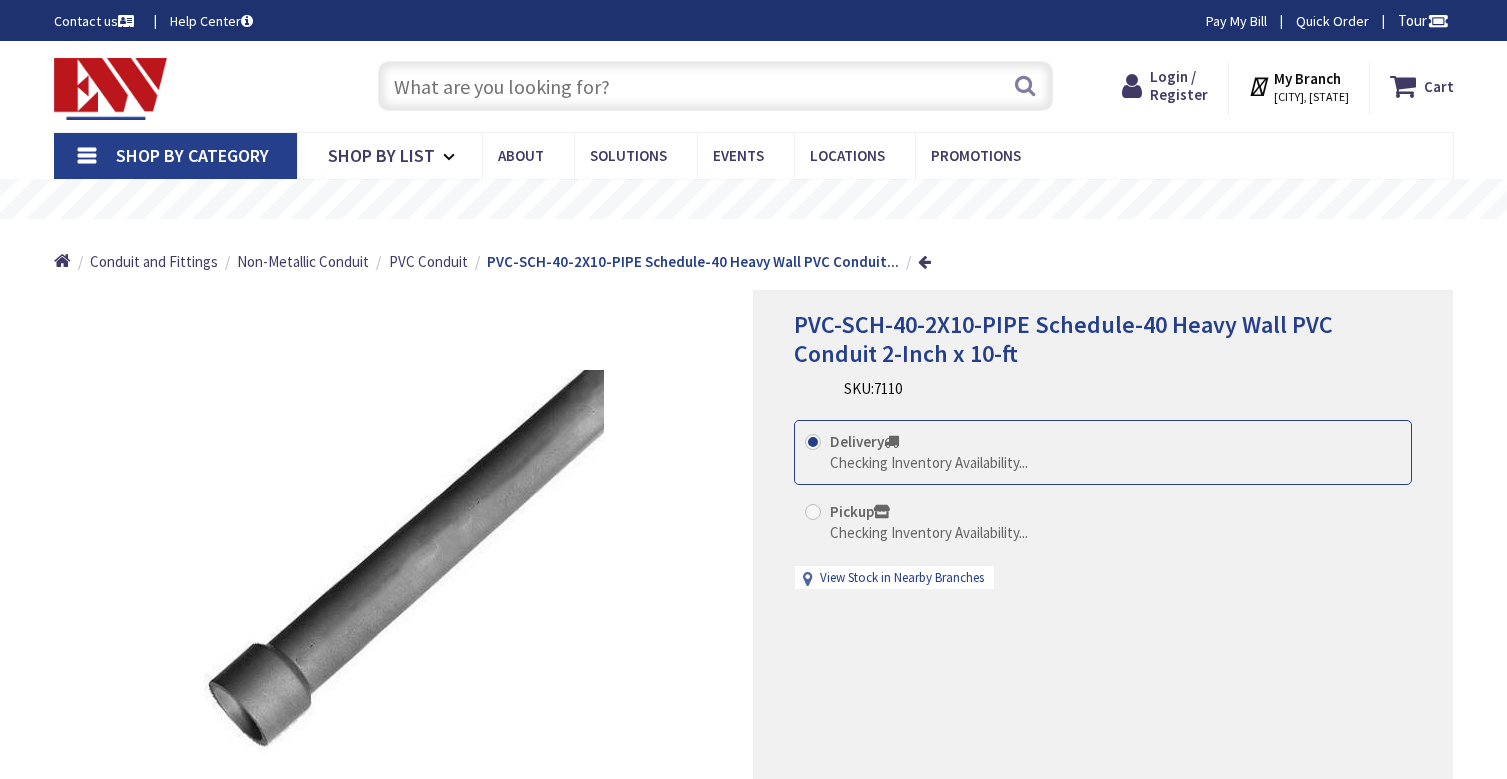 scroll, scrollTop: 0, scrollLeft: 0, axis: both 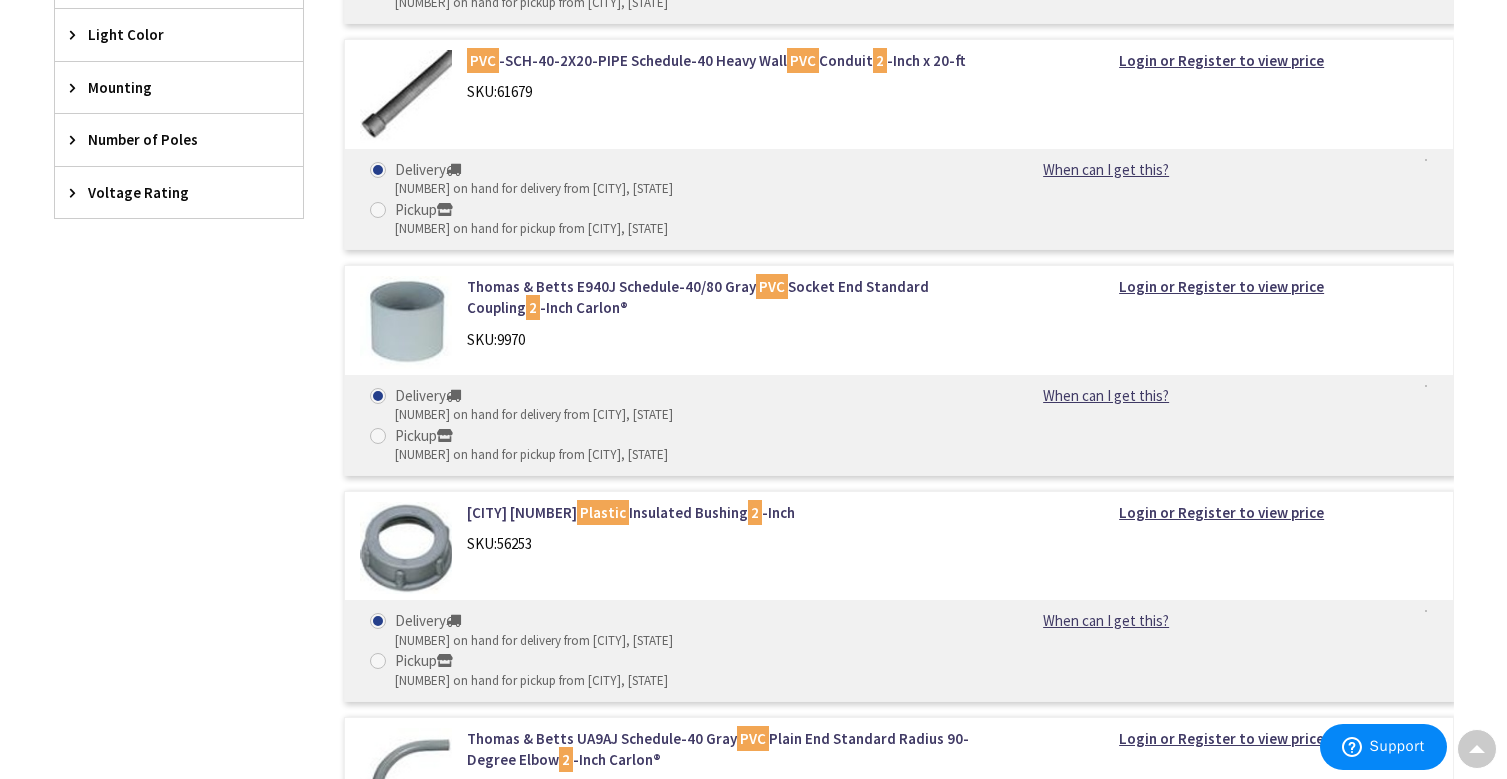 click at bounding box center [406, 774] 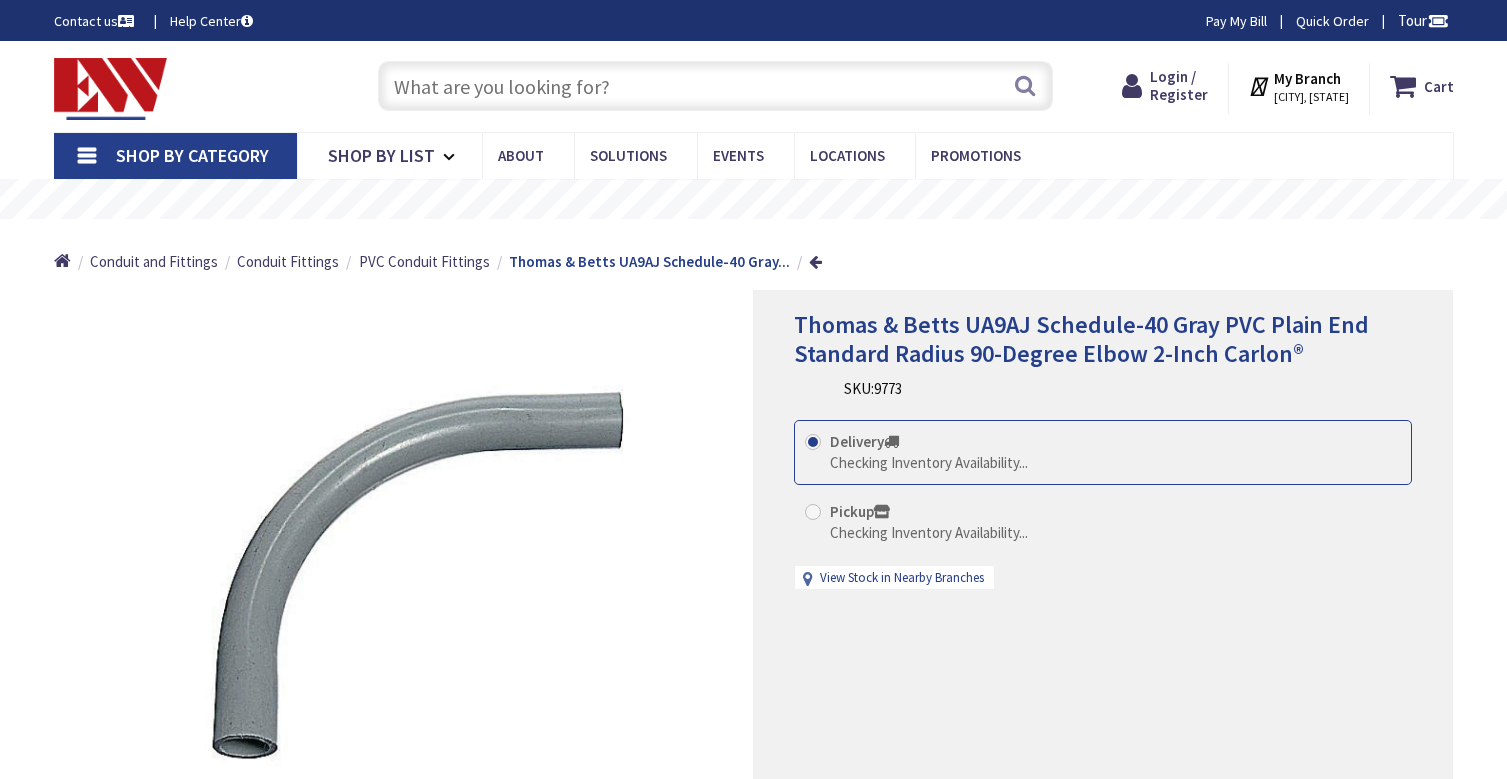 scroll, scrollTop: 0, scrollLeft: 0, axis: both 